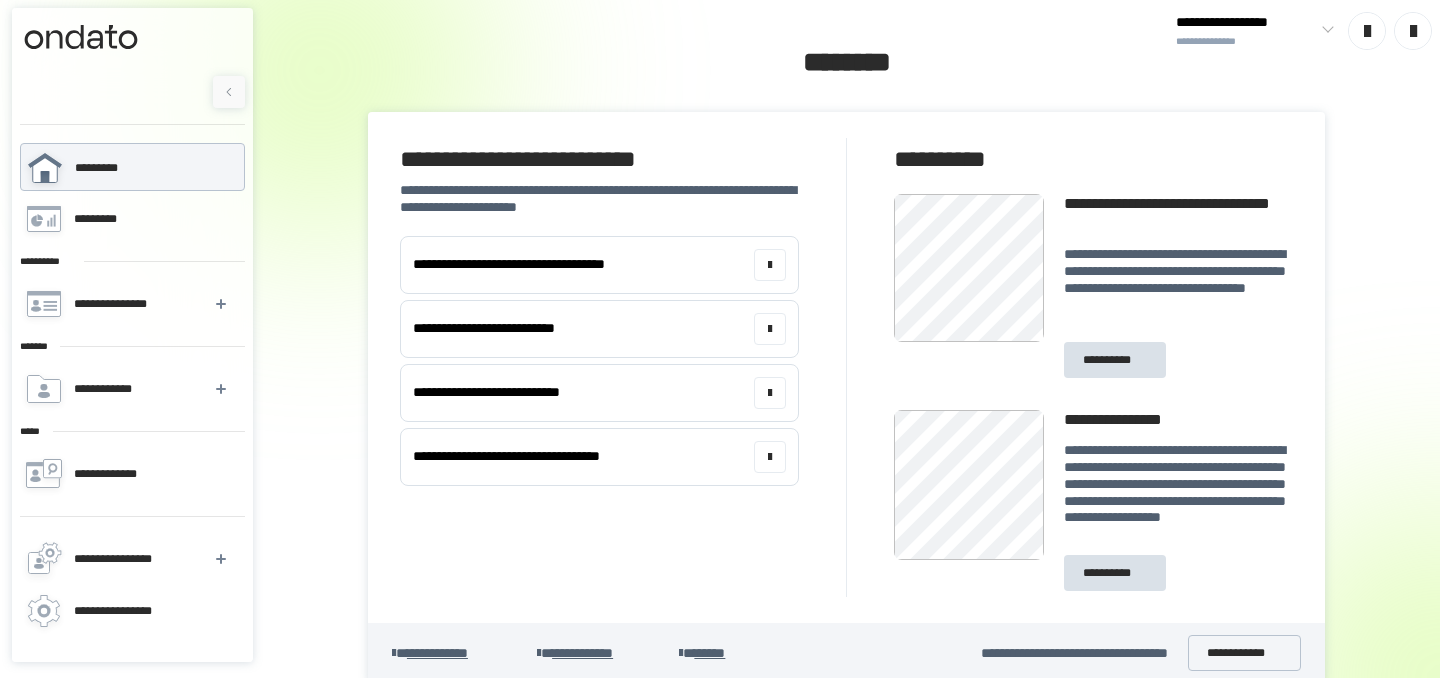 scroll, scrollTop: 0, scrollLeft: 0, axis: both 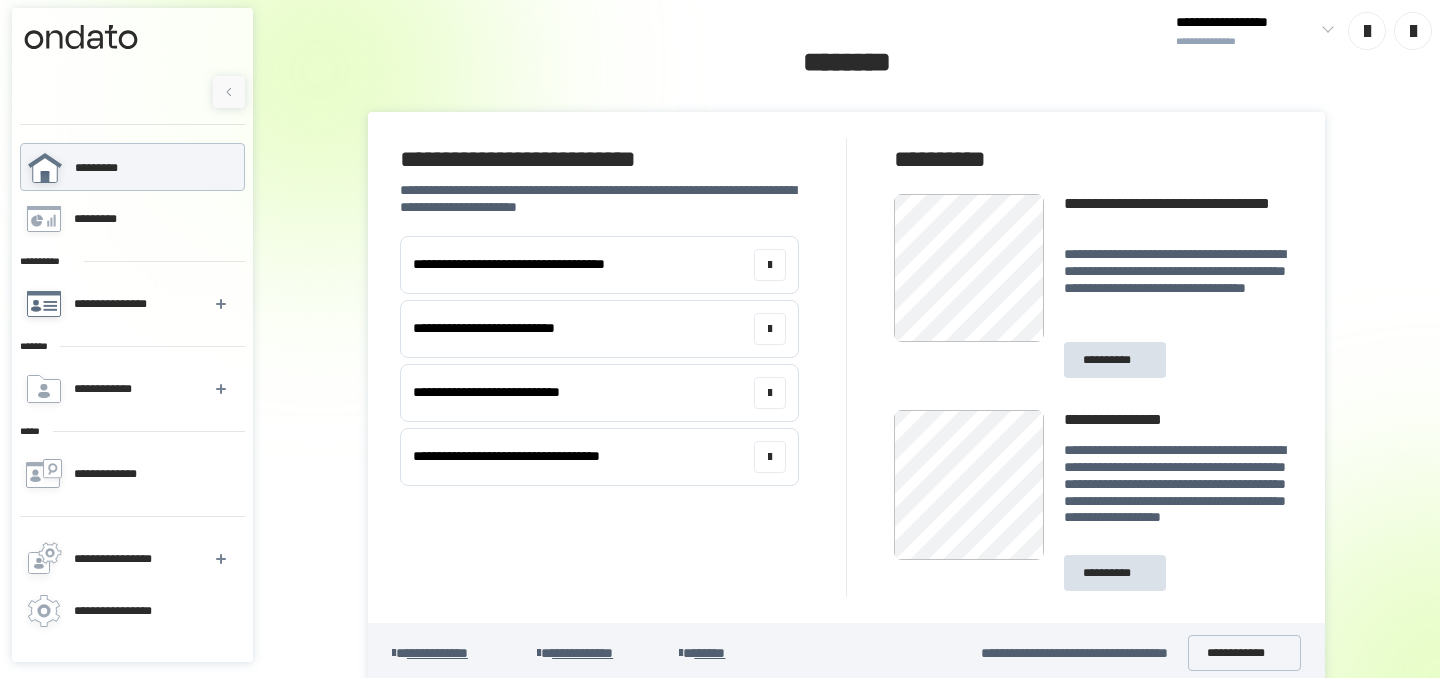 click on "**********" at bounding box center (132, 304) 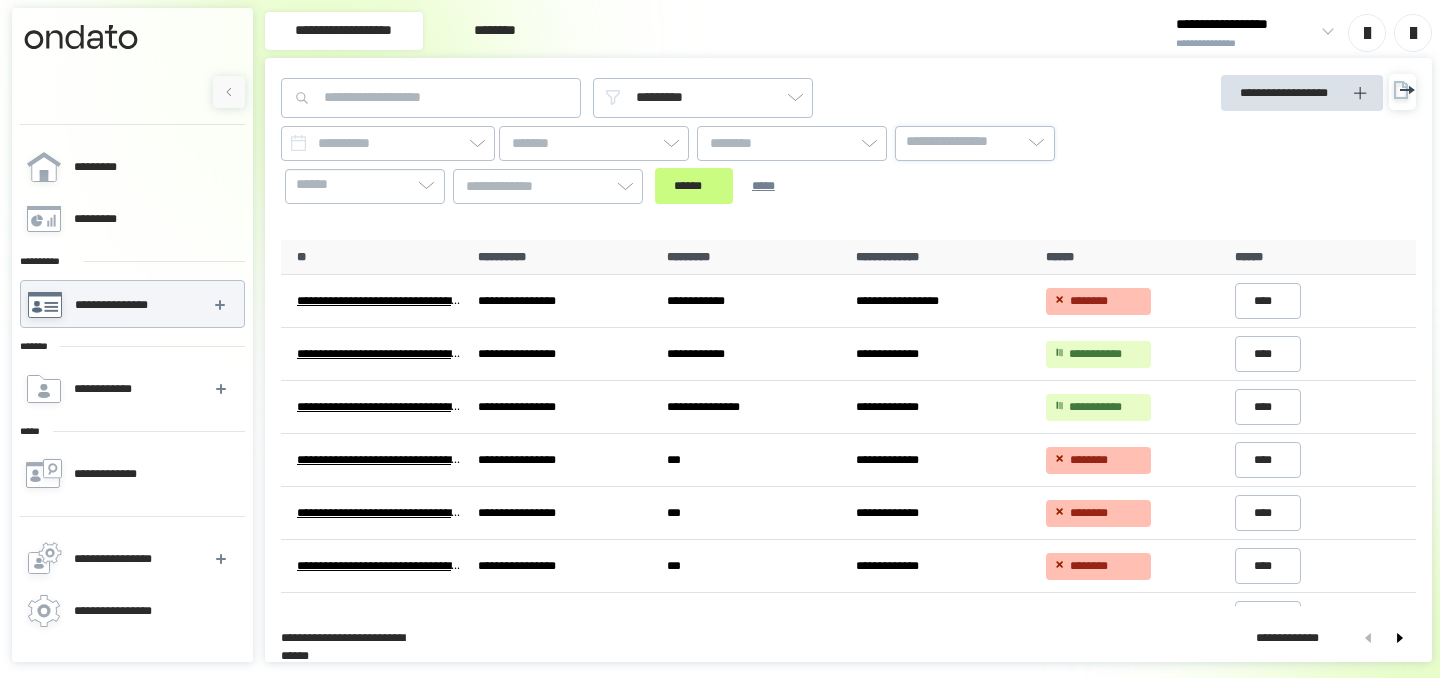 click on "**********" at bounding box center [975, 142] 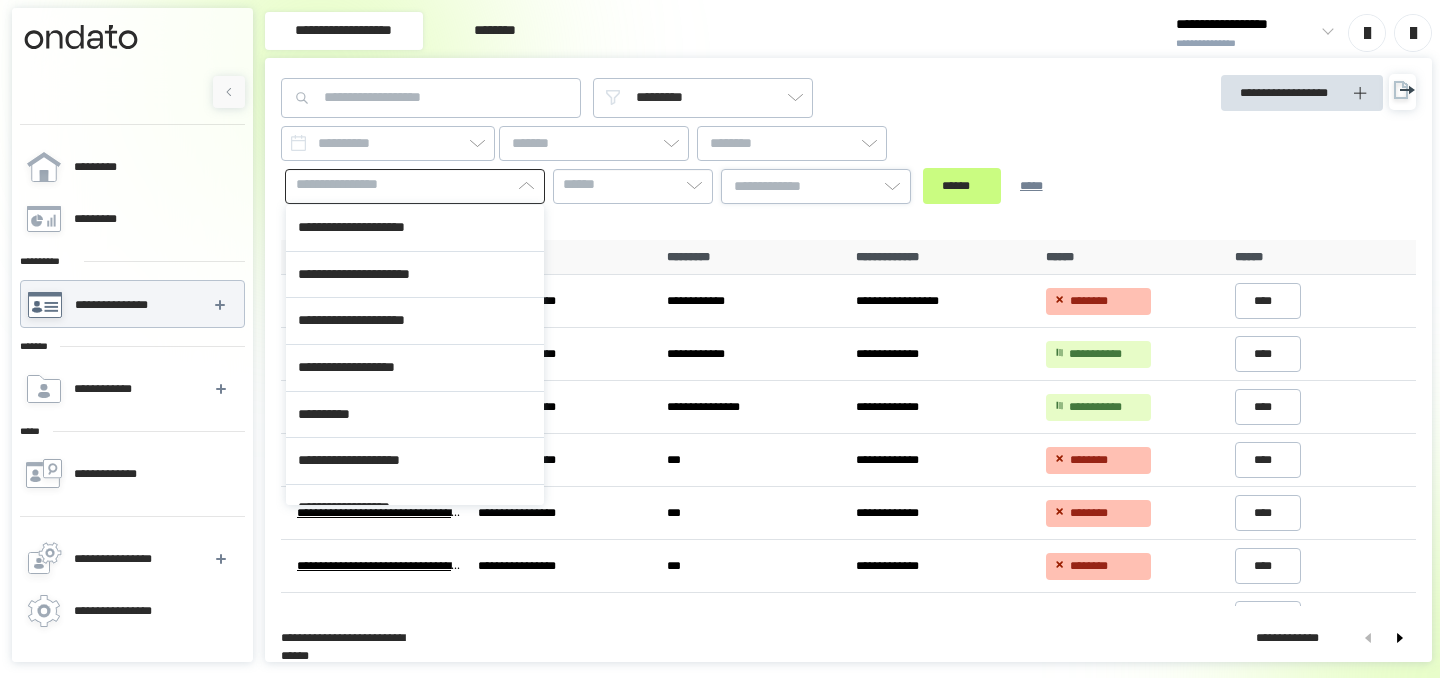 click on "**********" at bounding box center (705, 165) 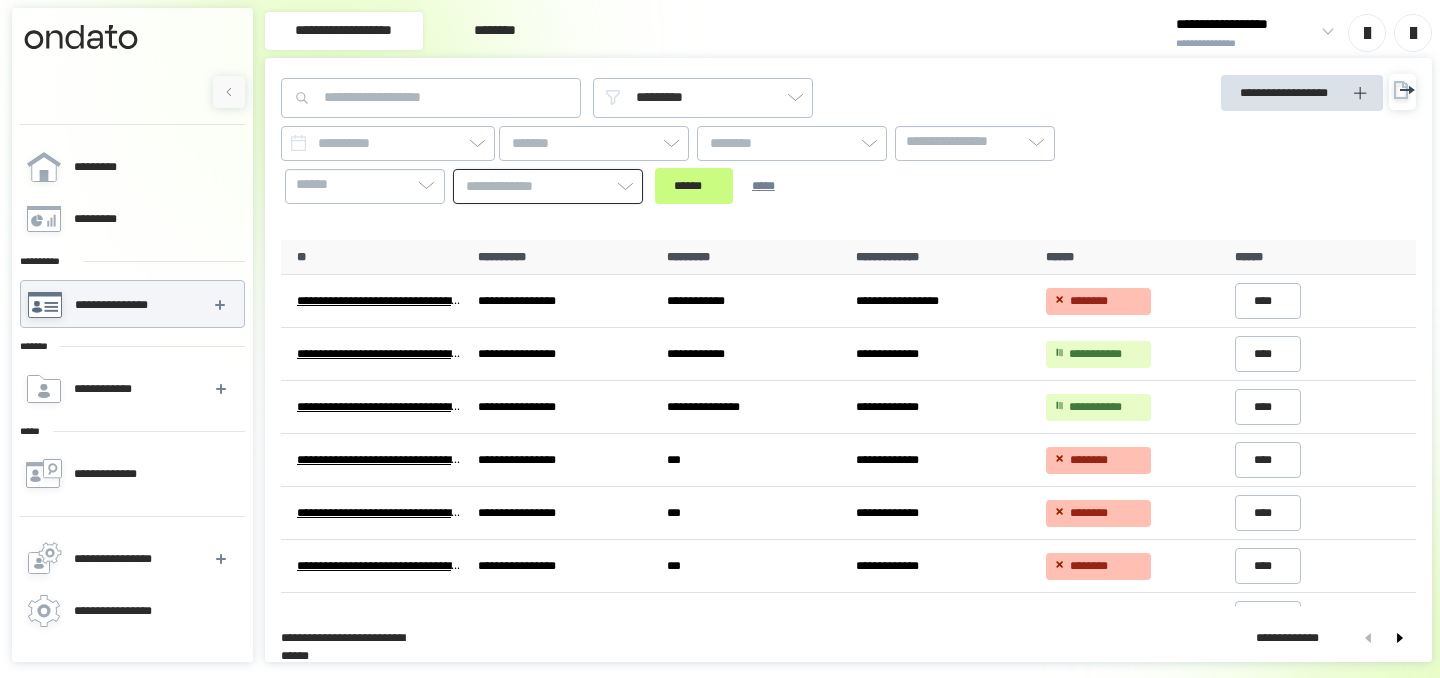click at bounding box center [548, 186] 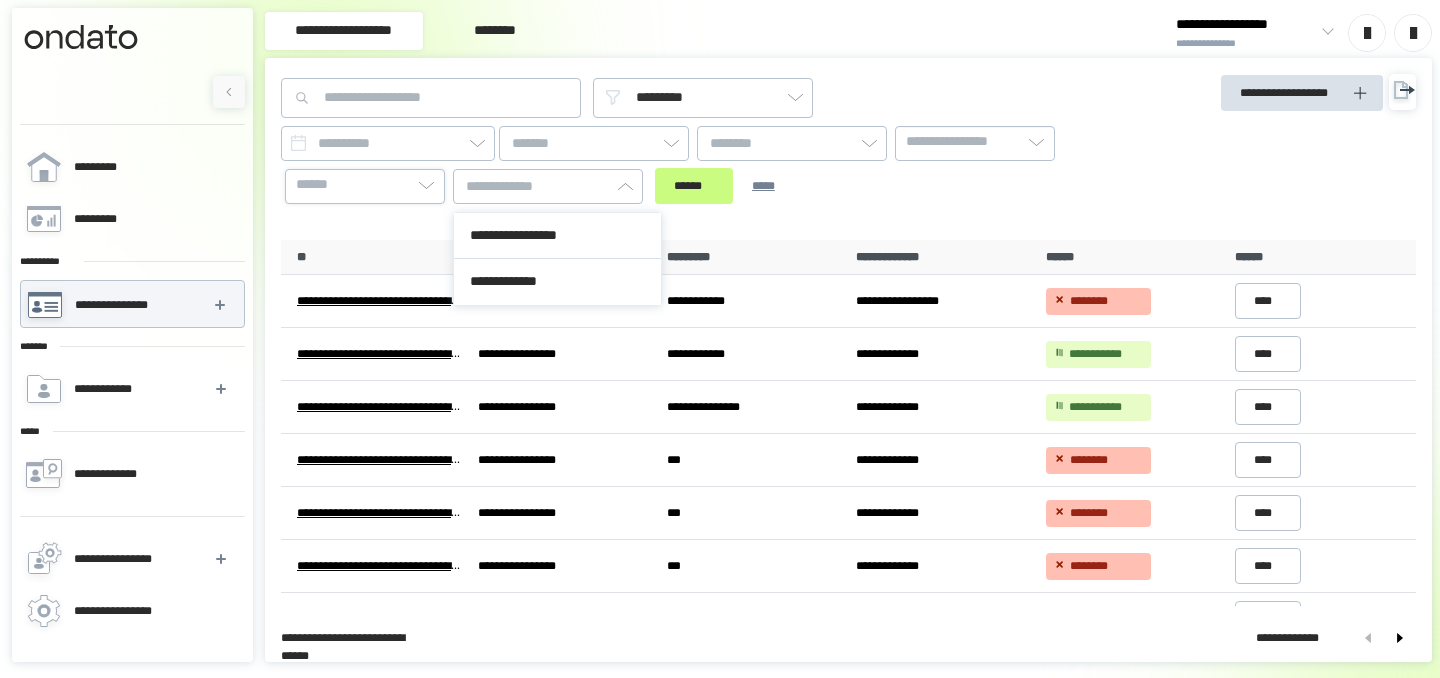 click on "******" at bounding box center (365, 185) 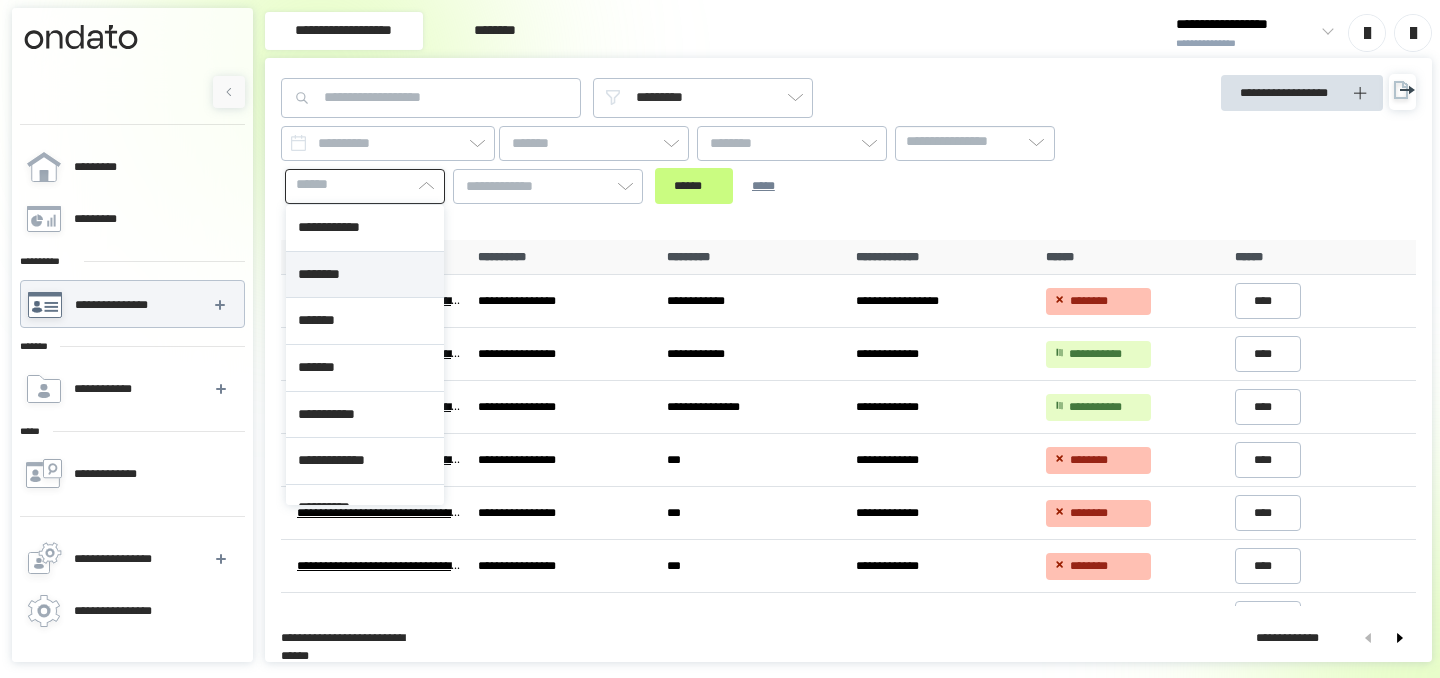 click on "********" at bounding box center (365, 275) 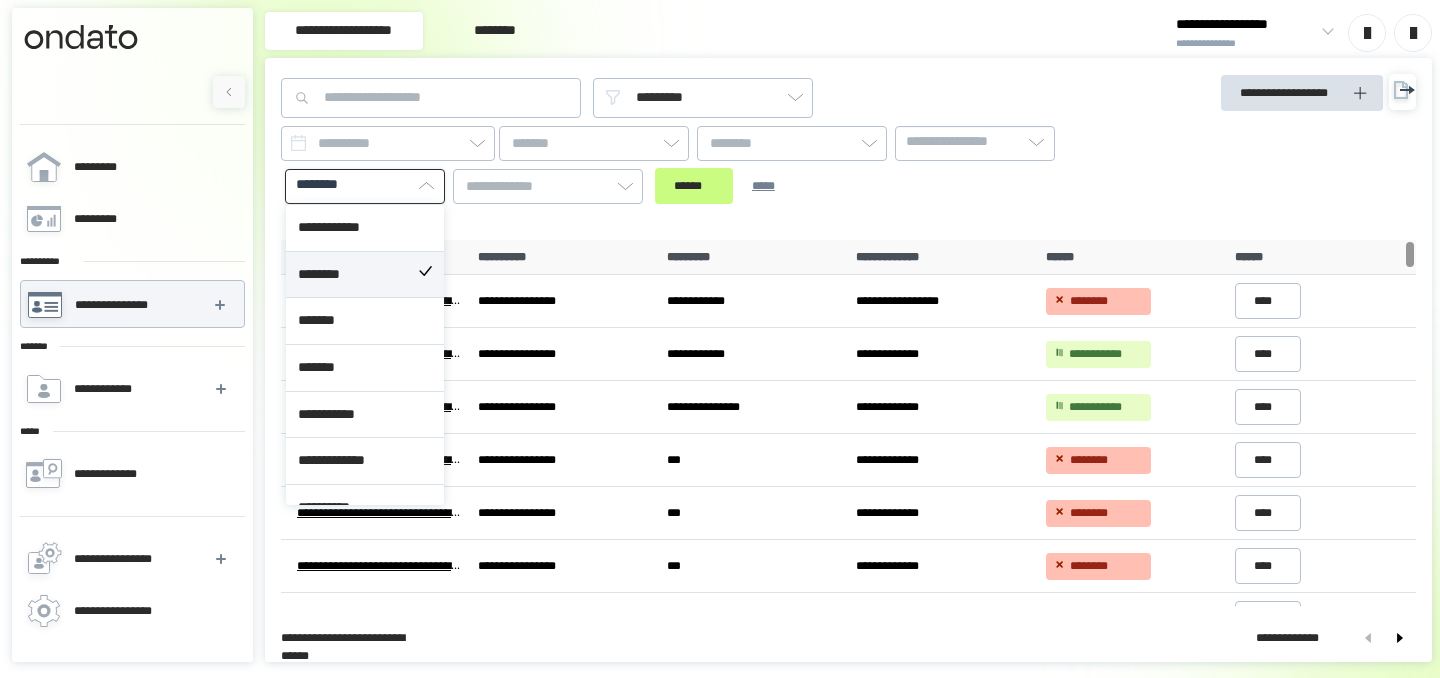 click on "********" at bounding box center (365, 275) 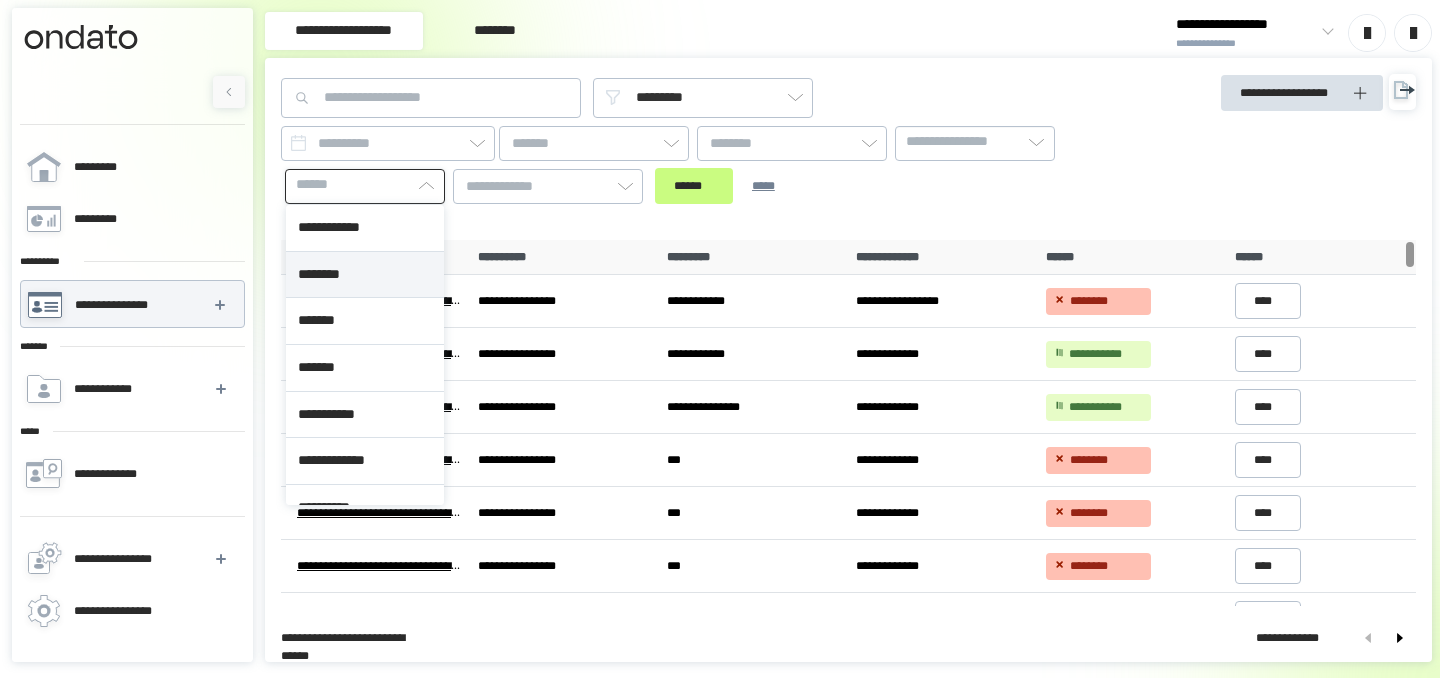 click on "********" at bounding box center [365, 275] 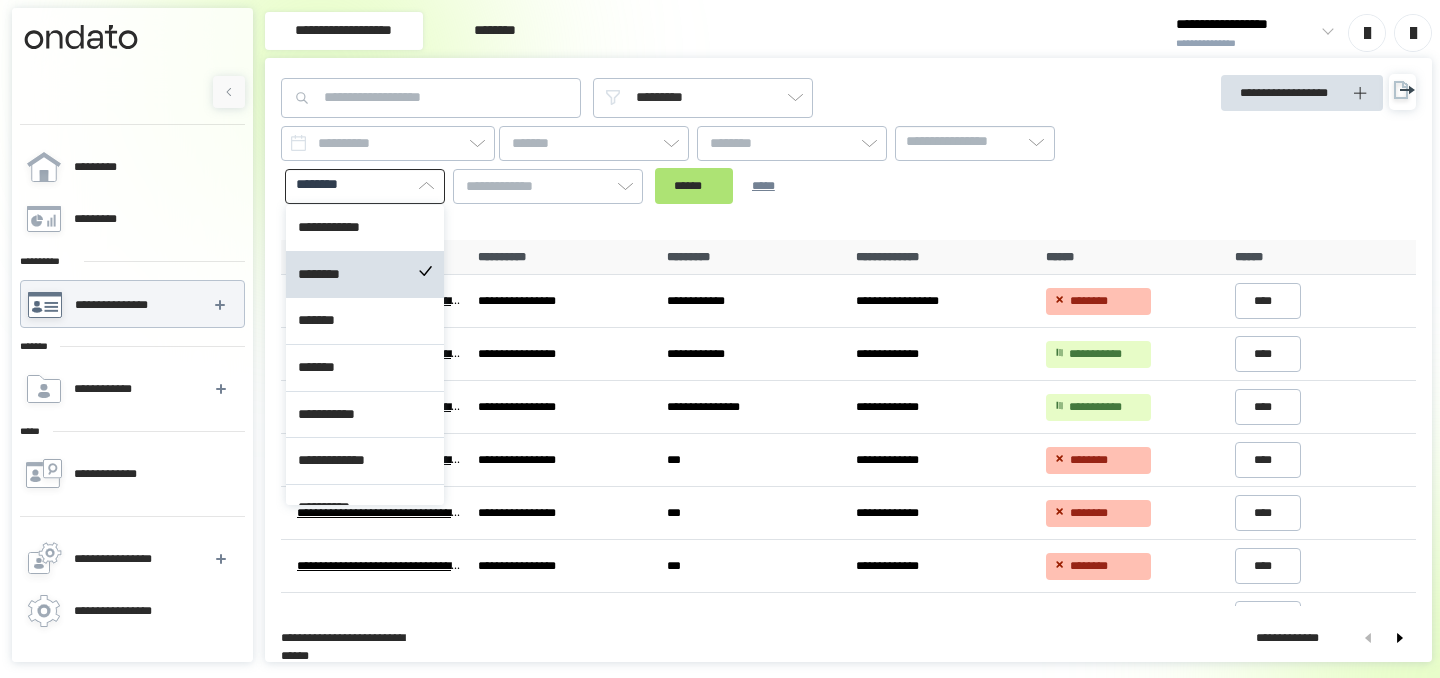 click on "******" at bounding box center [694, 186] 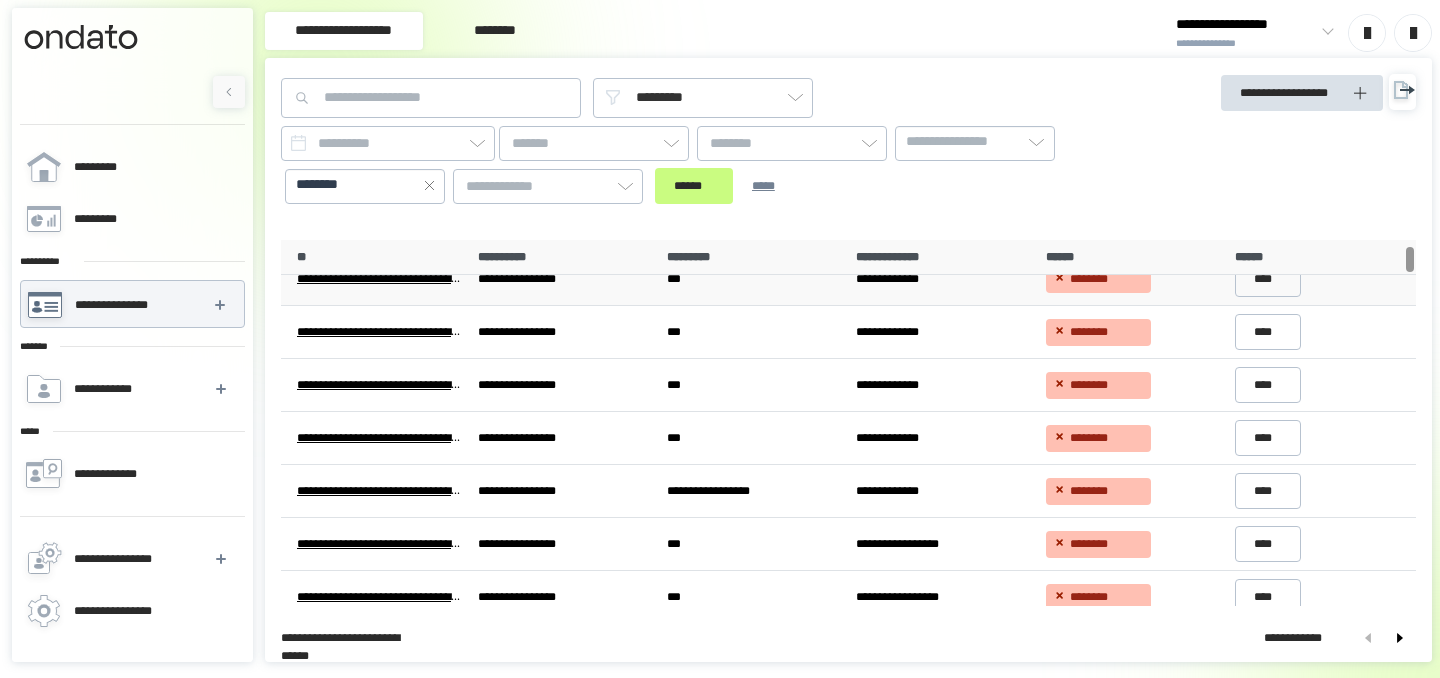 scroll, scrollTop: 0, scrollLeft: 0, axis: both 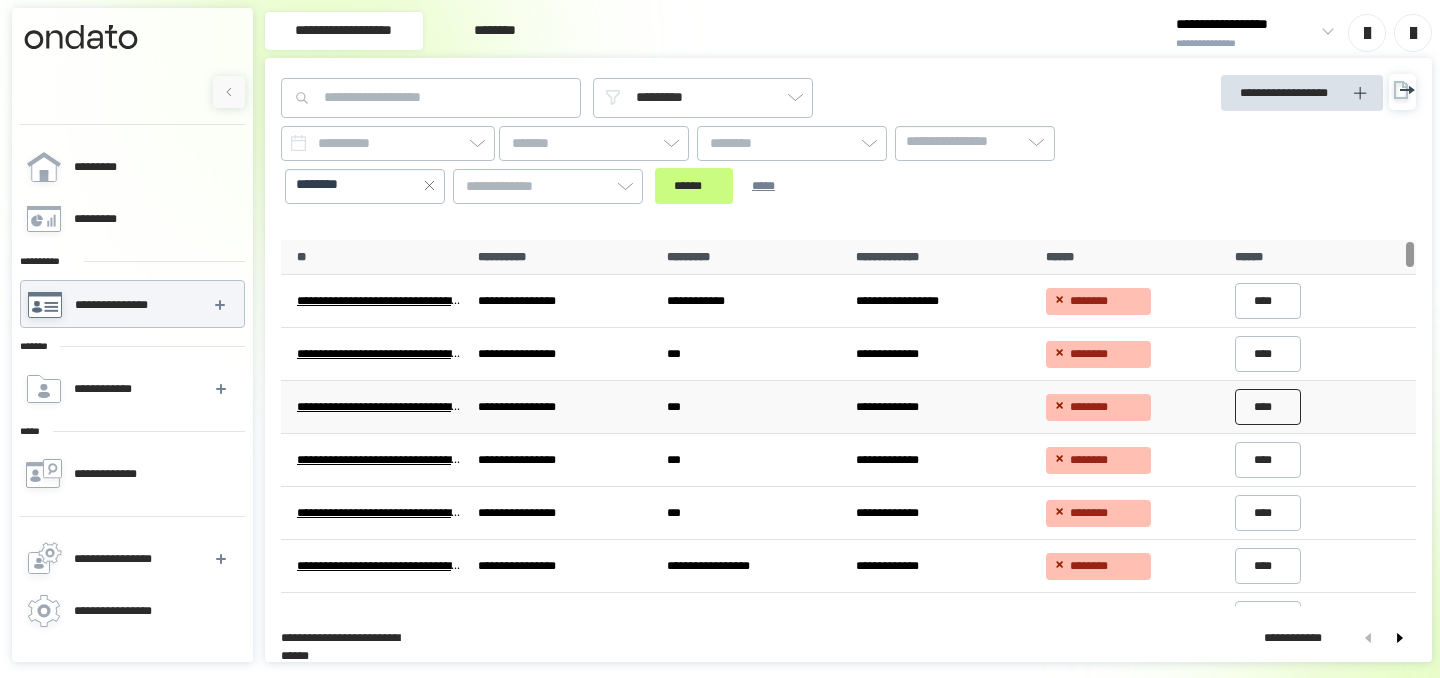 click on "****" at bounding box center [1268, 407] 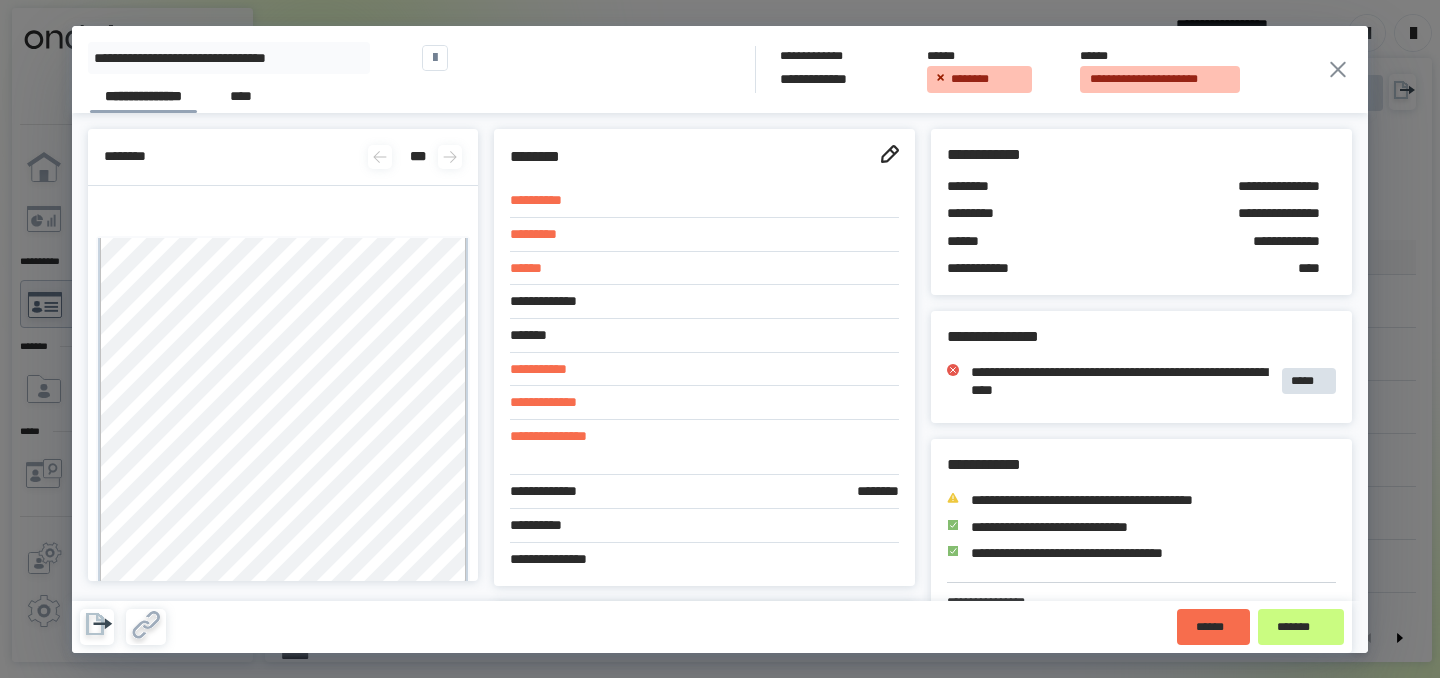 click 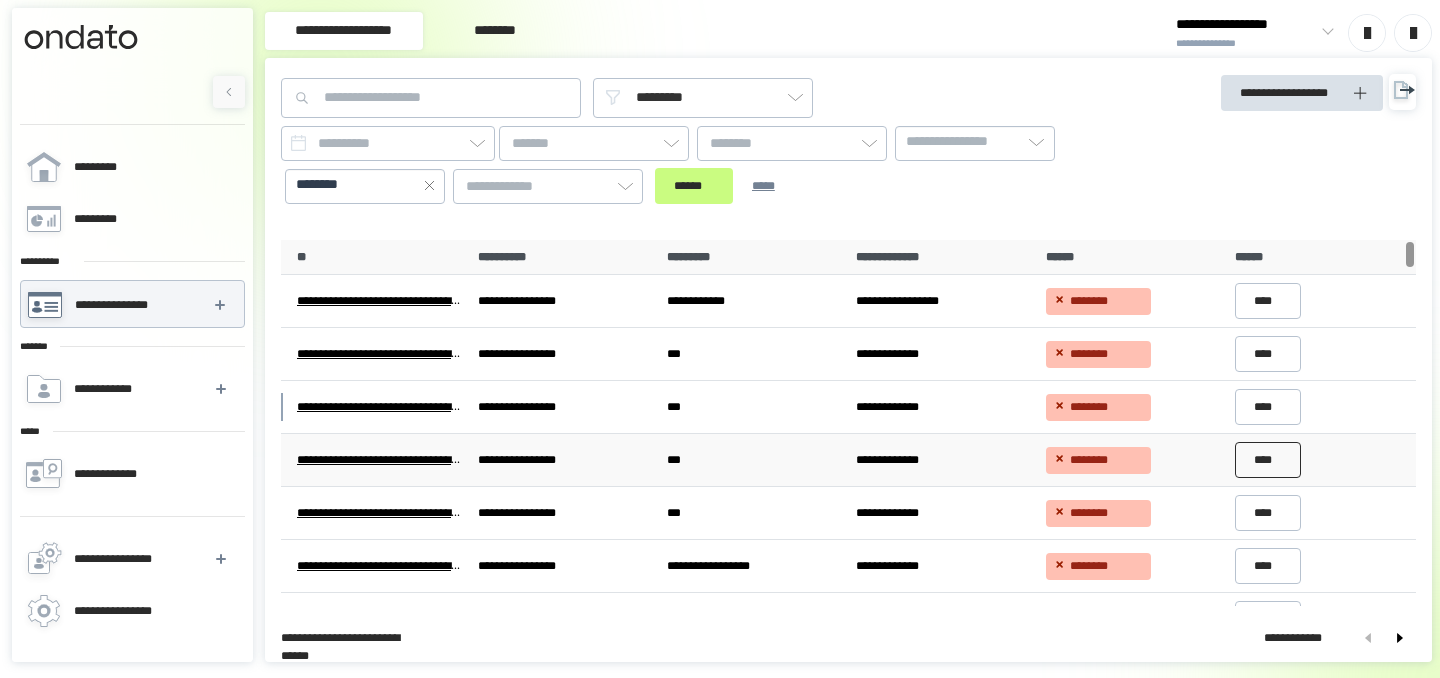 click on "****" at bounding box center [1268, 460] 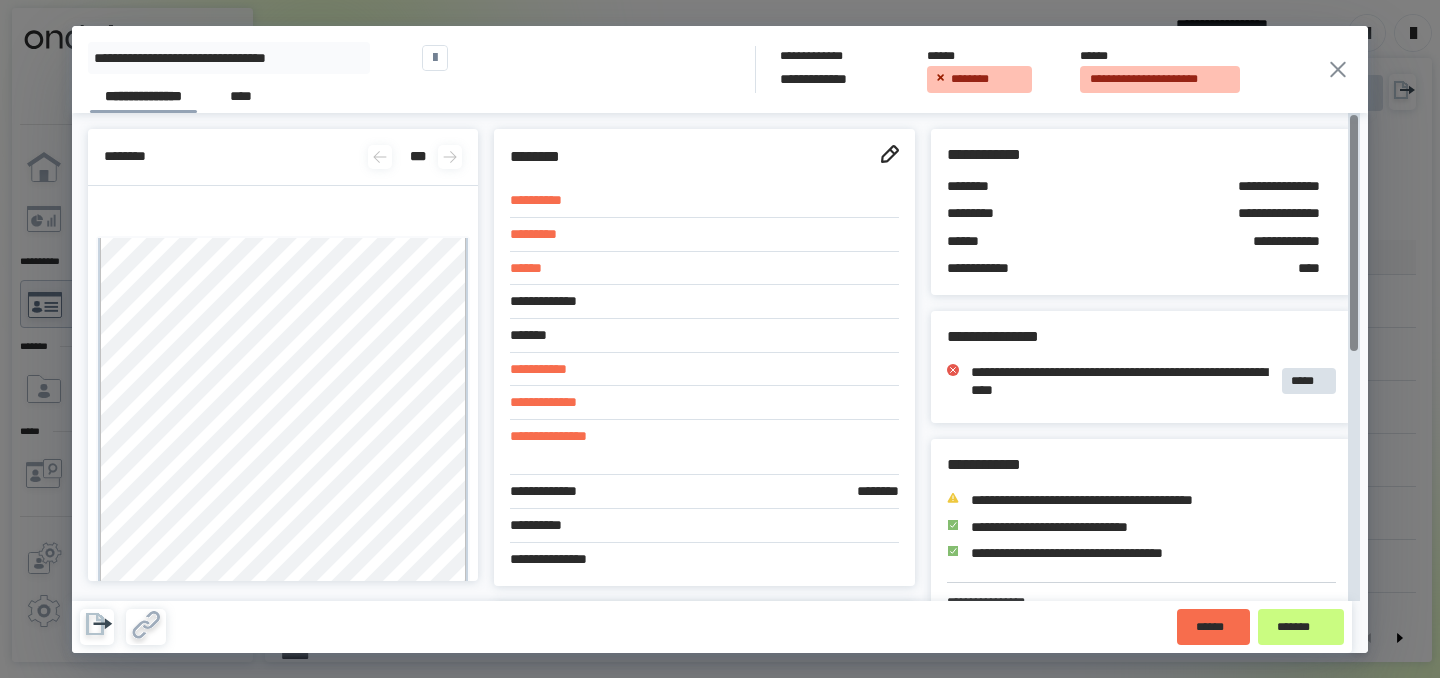 click 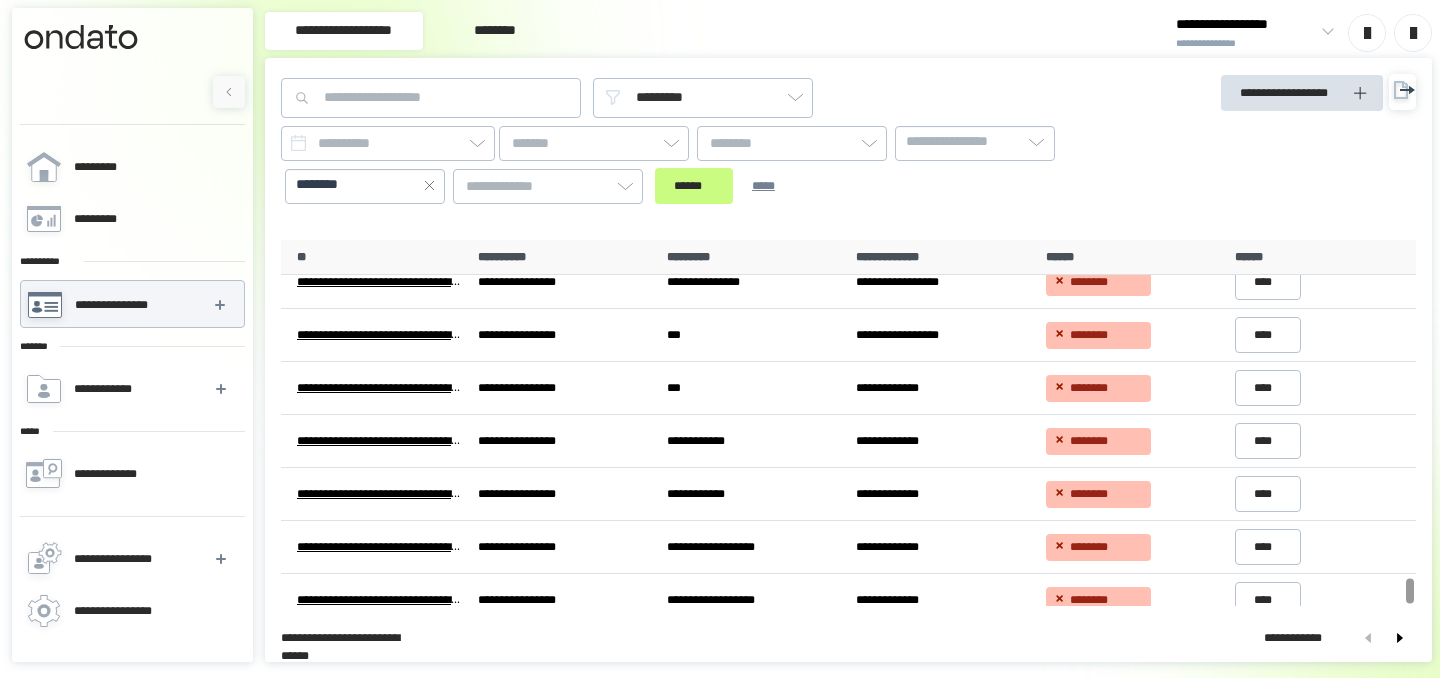 scroll, scrollTop: 4975, scrollLeft: 0, axis: vertical 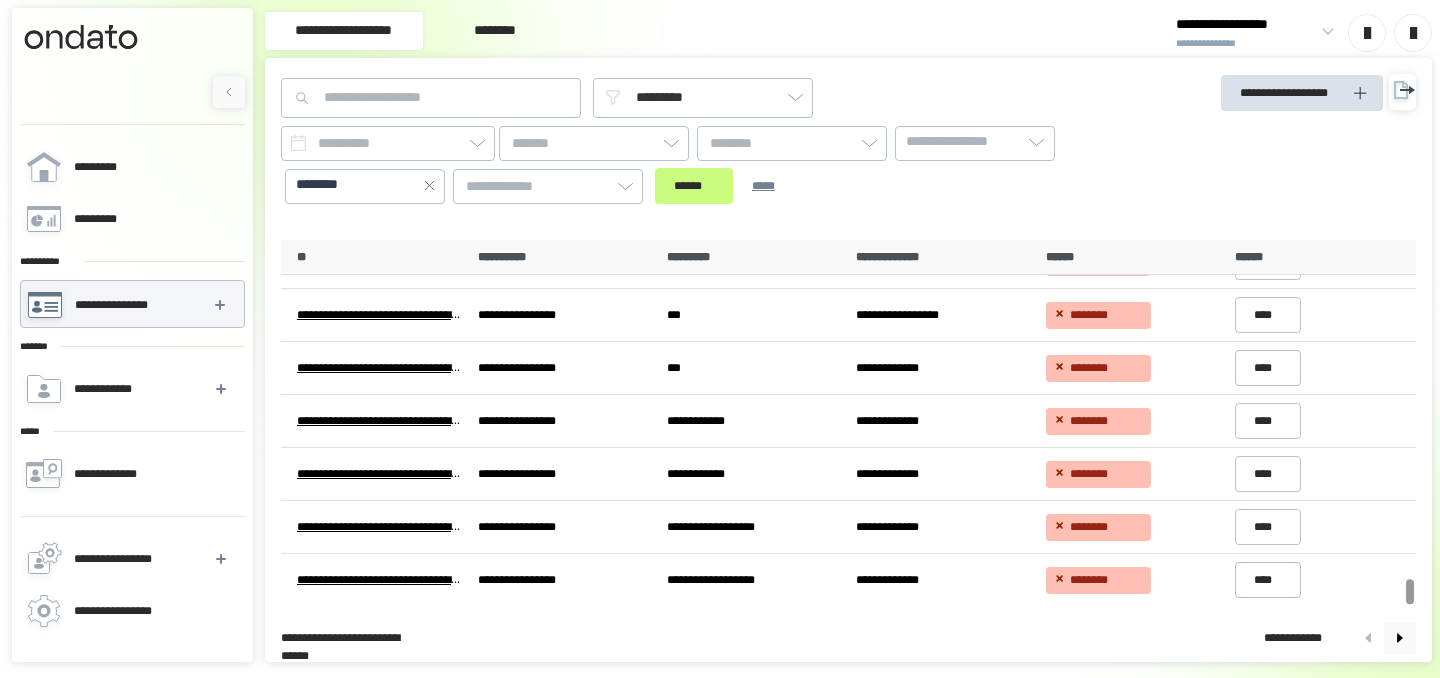 click 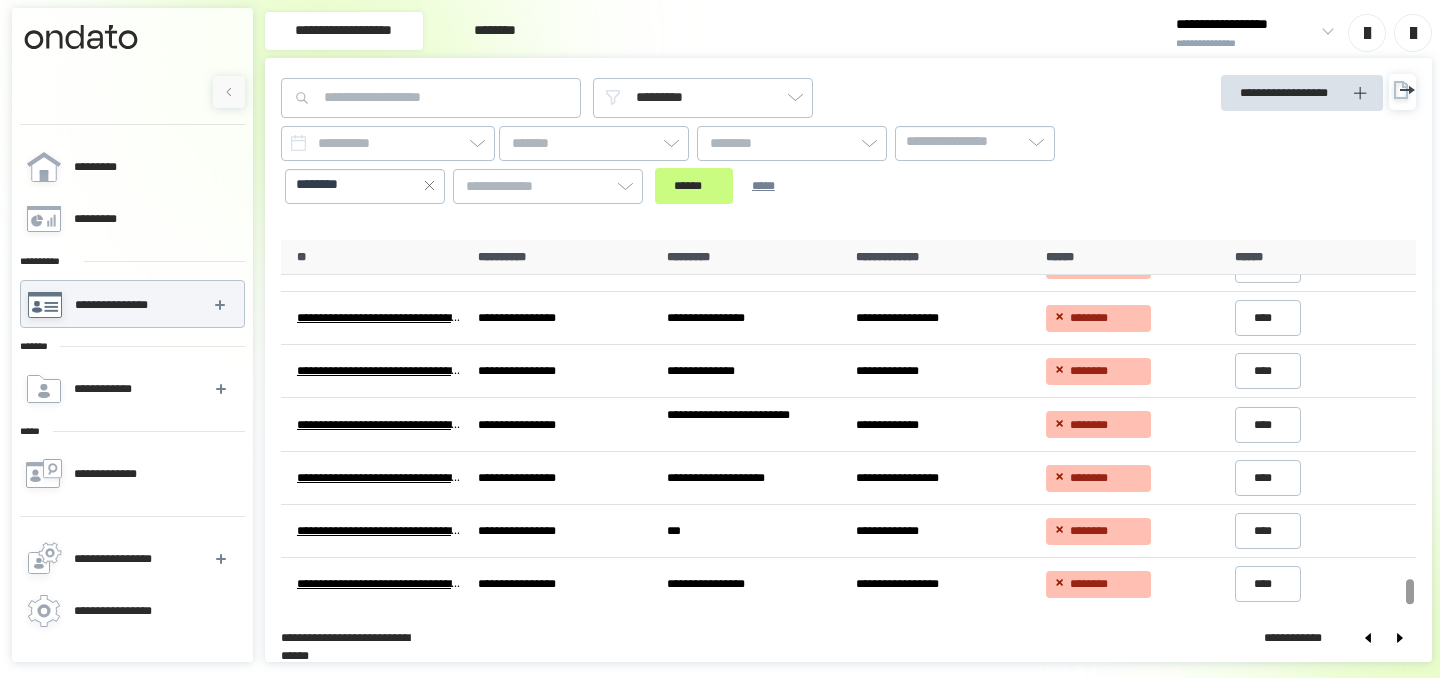 scroll, scrollTop: 4975, scrollLeft: 0, axis: vertical 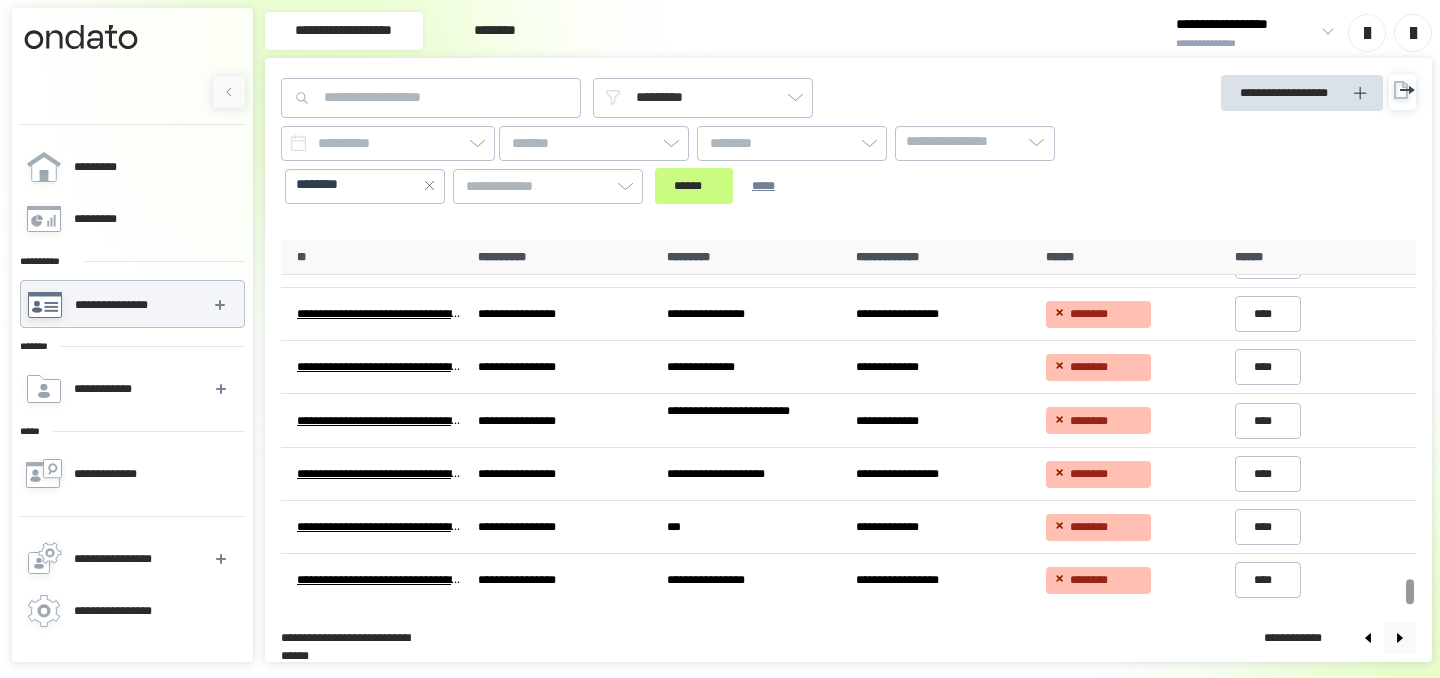 click at bounding box center (1400, 638) 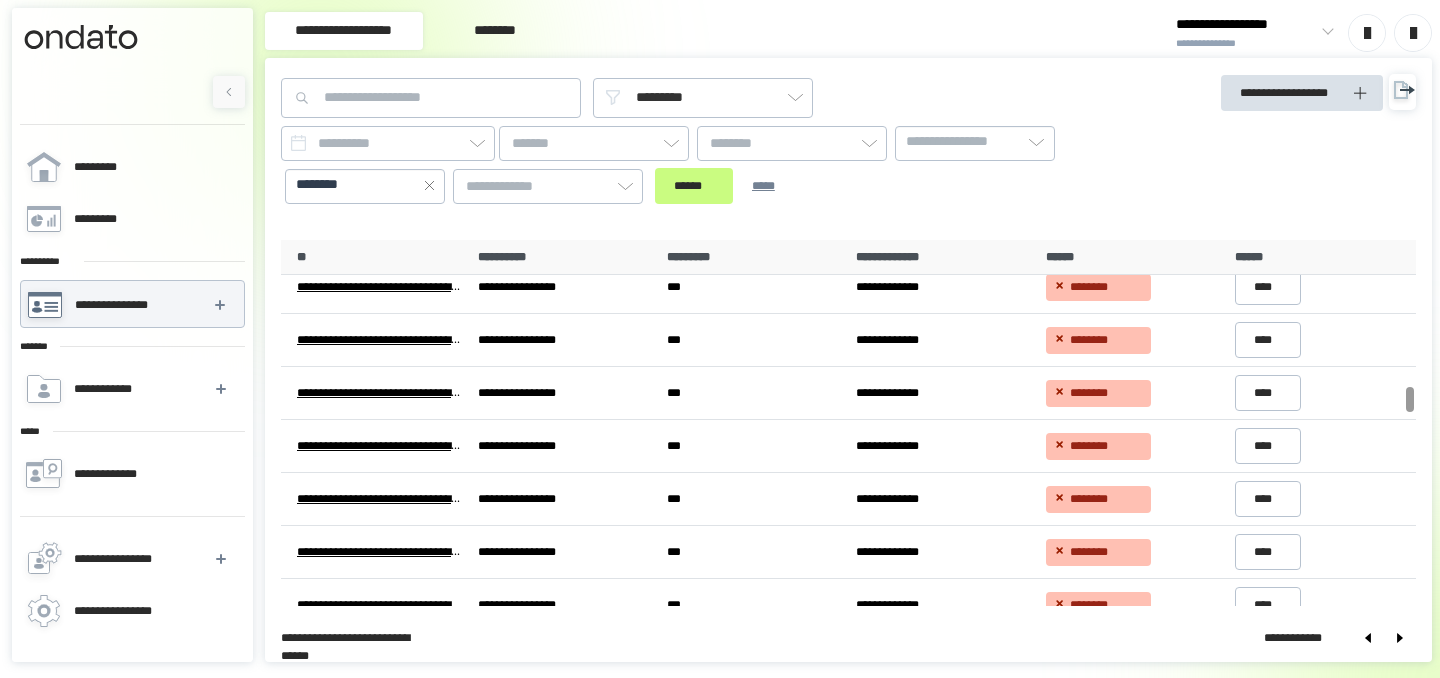 scroll, scrollTop: 2137, scrollLeft: 0, axis: vertical 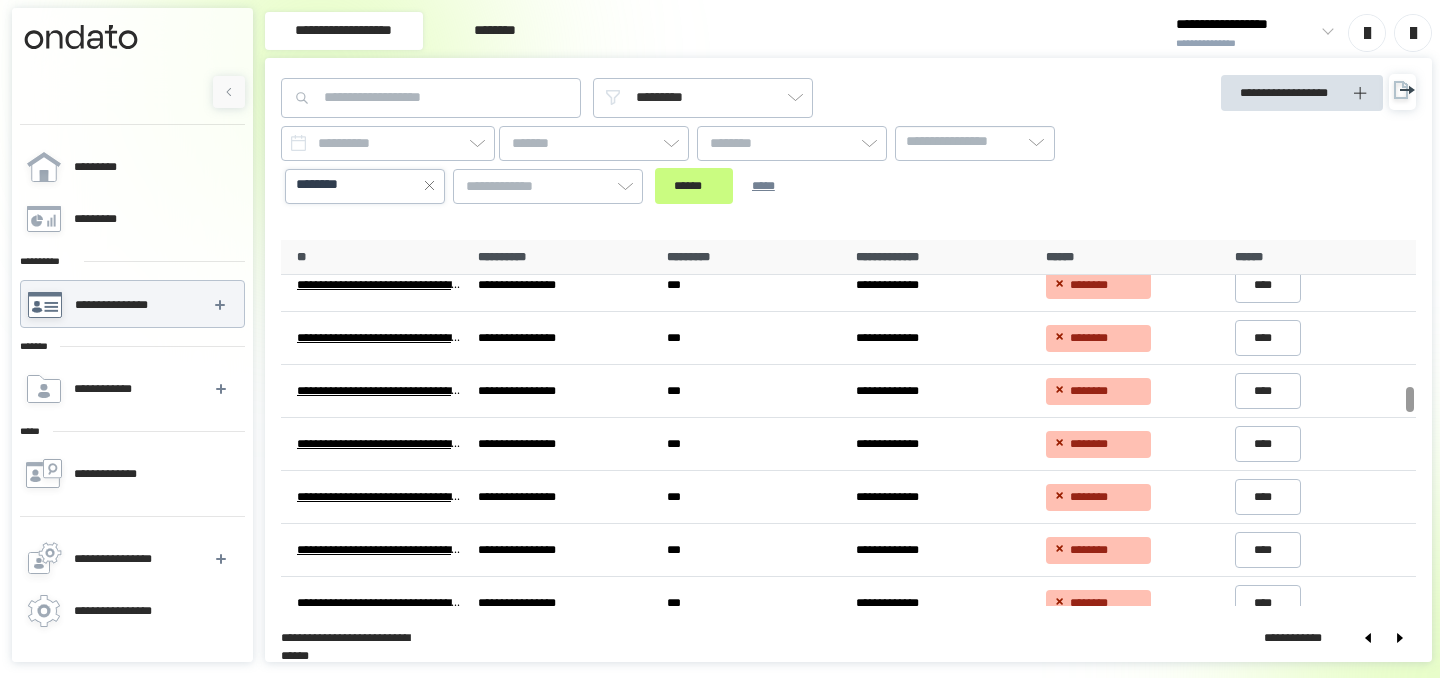 click 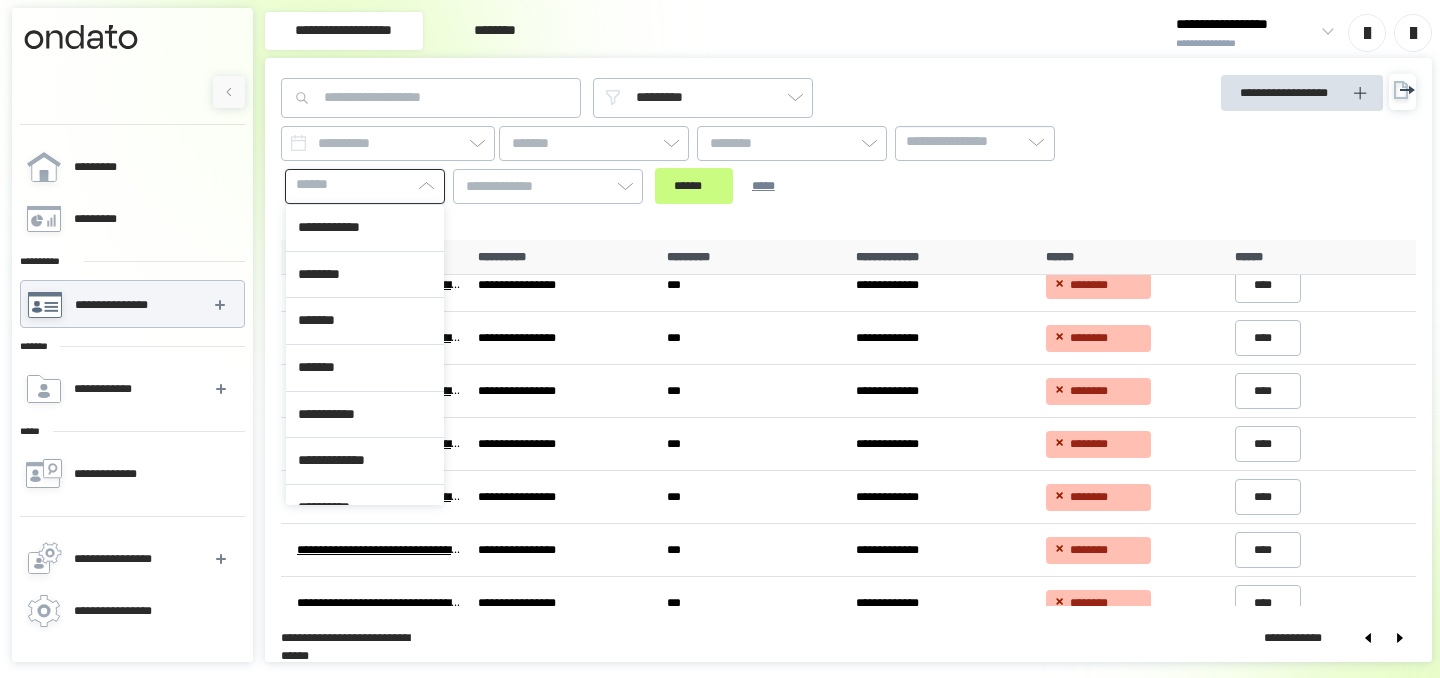 click 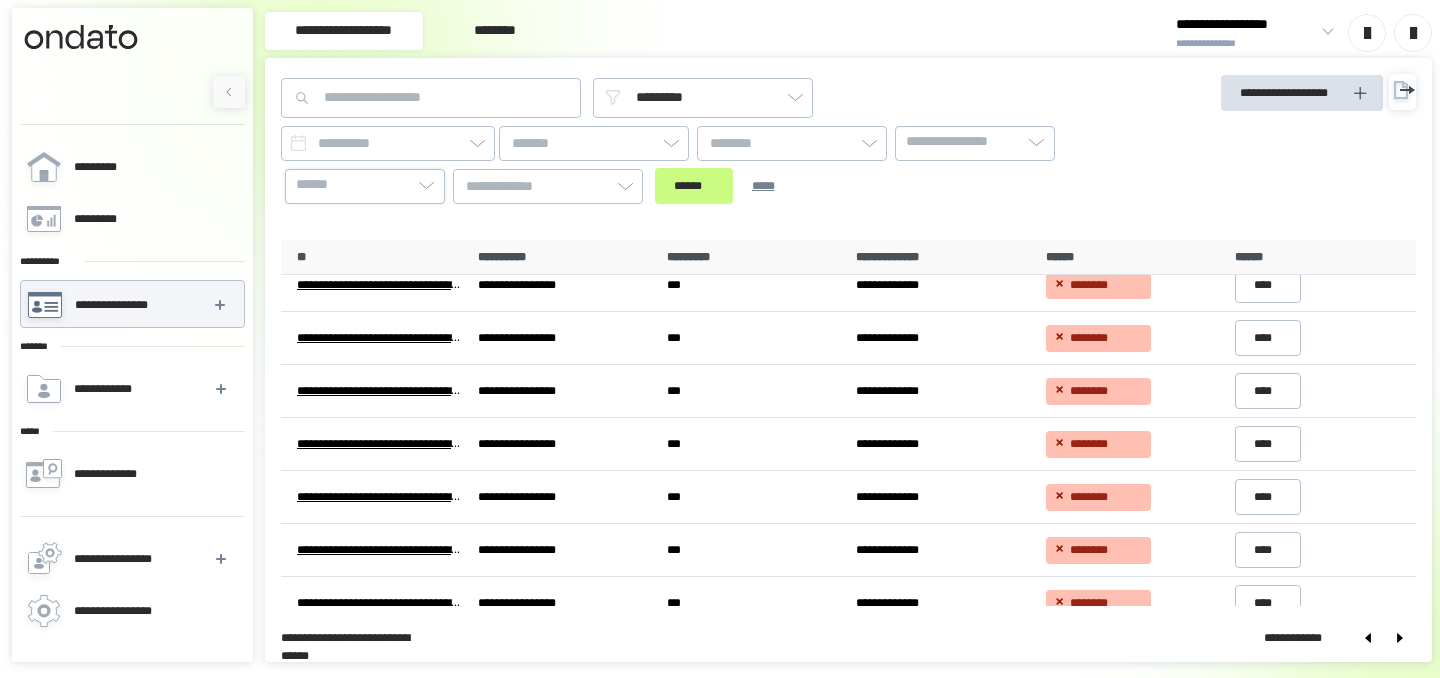 click on "******" at bounding box center [365, 185] 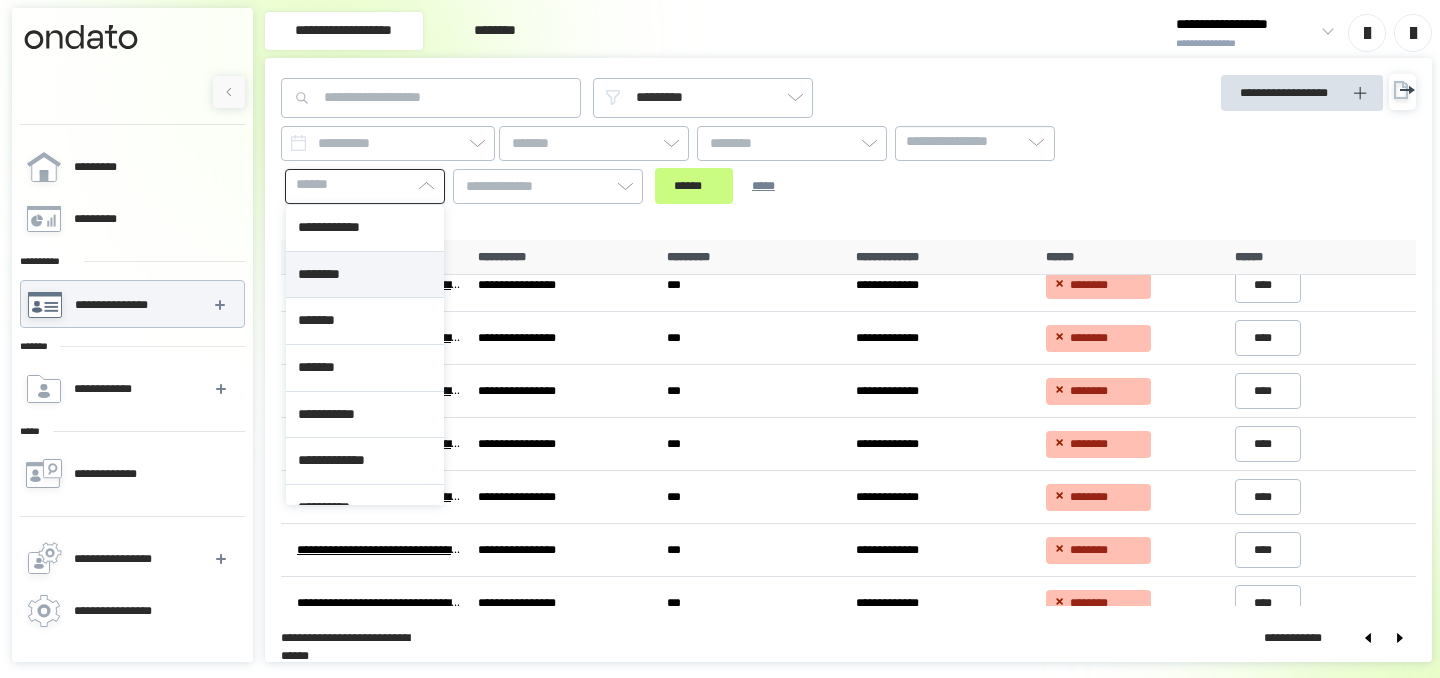 click on "********" at bounding box center (365, 275) 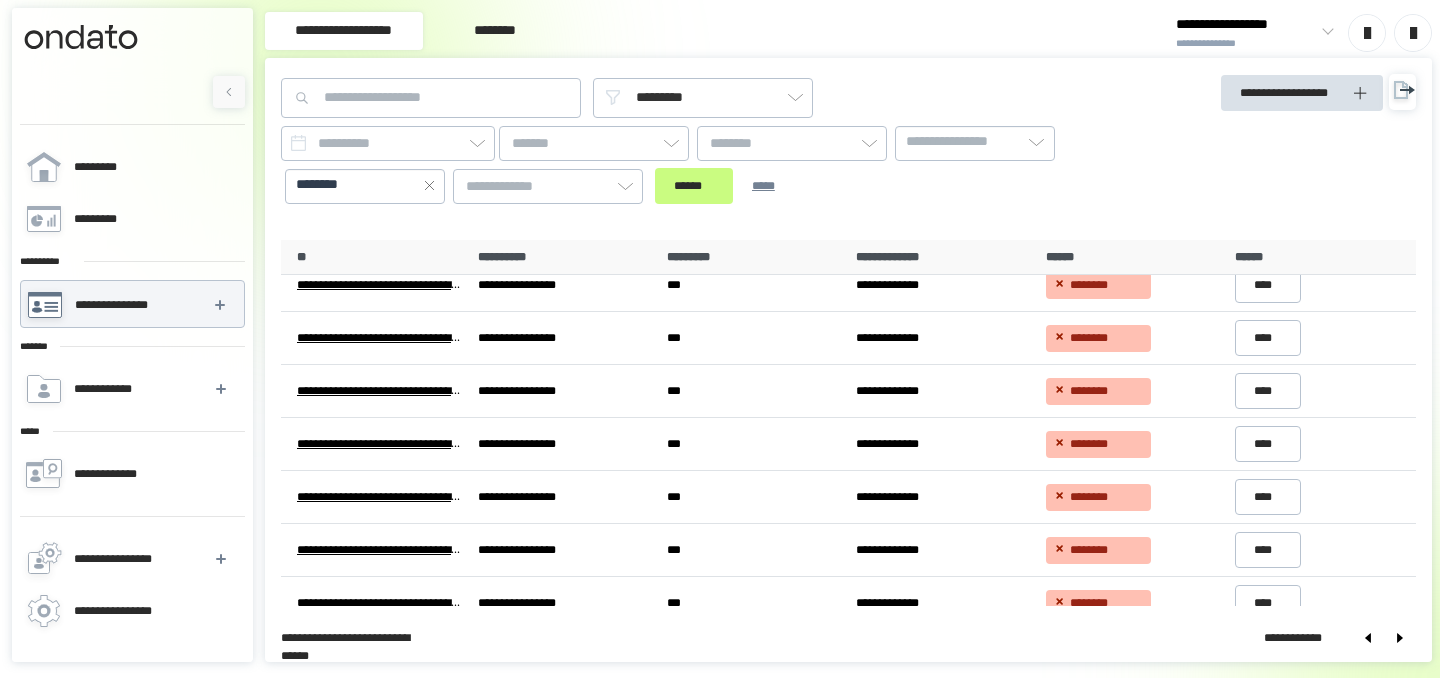 click on "**********" at bounding box center [705, 165] 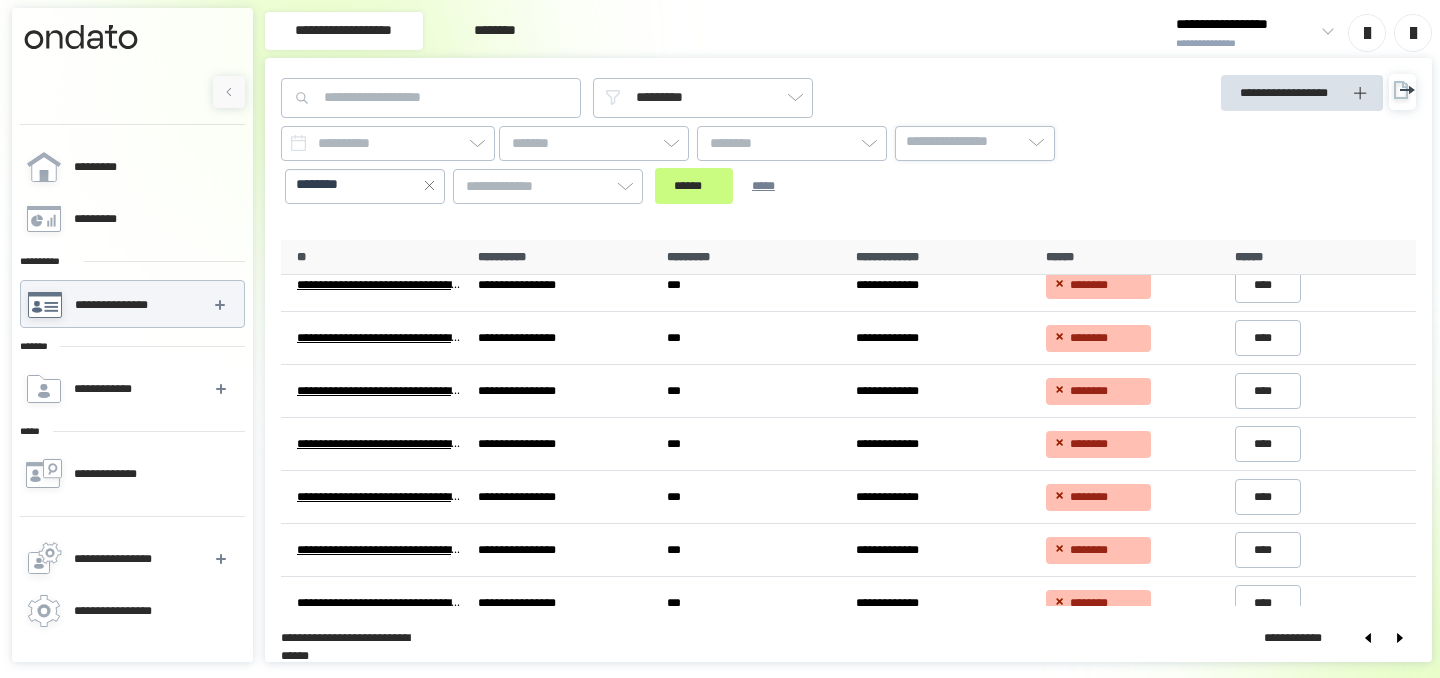 click on "**********" at bounding box center (961, 142) 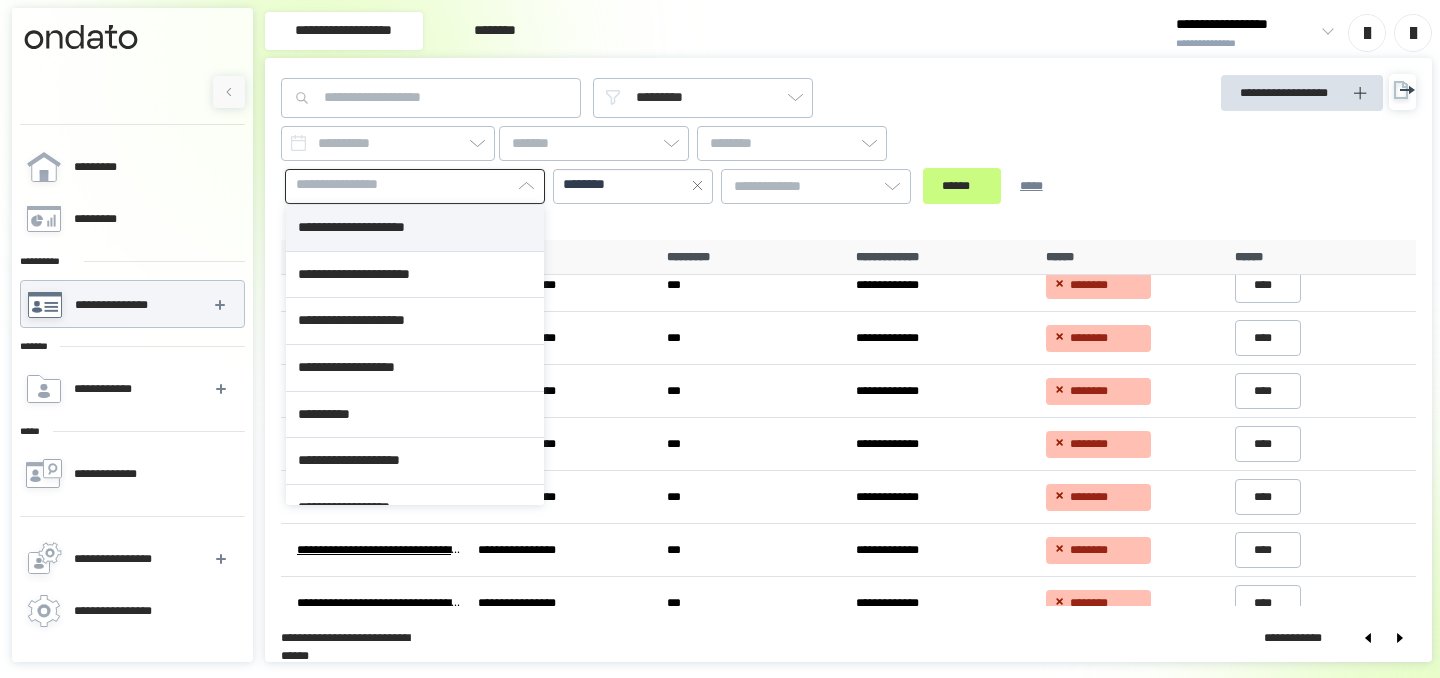 click on "**********" at bounding box center [415, 228] 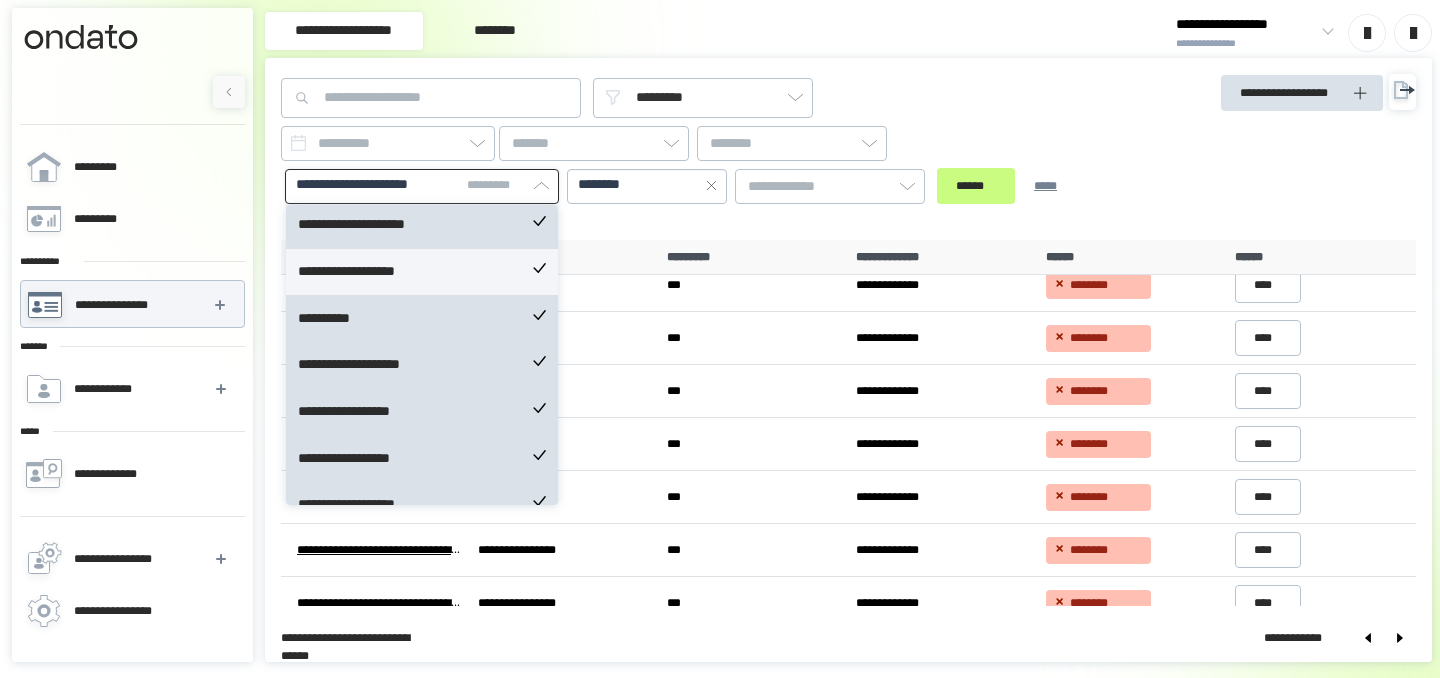 scroll, scrollTop: 98, scrollLeft: 0, axis: vertical 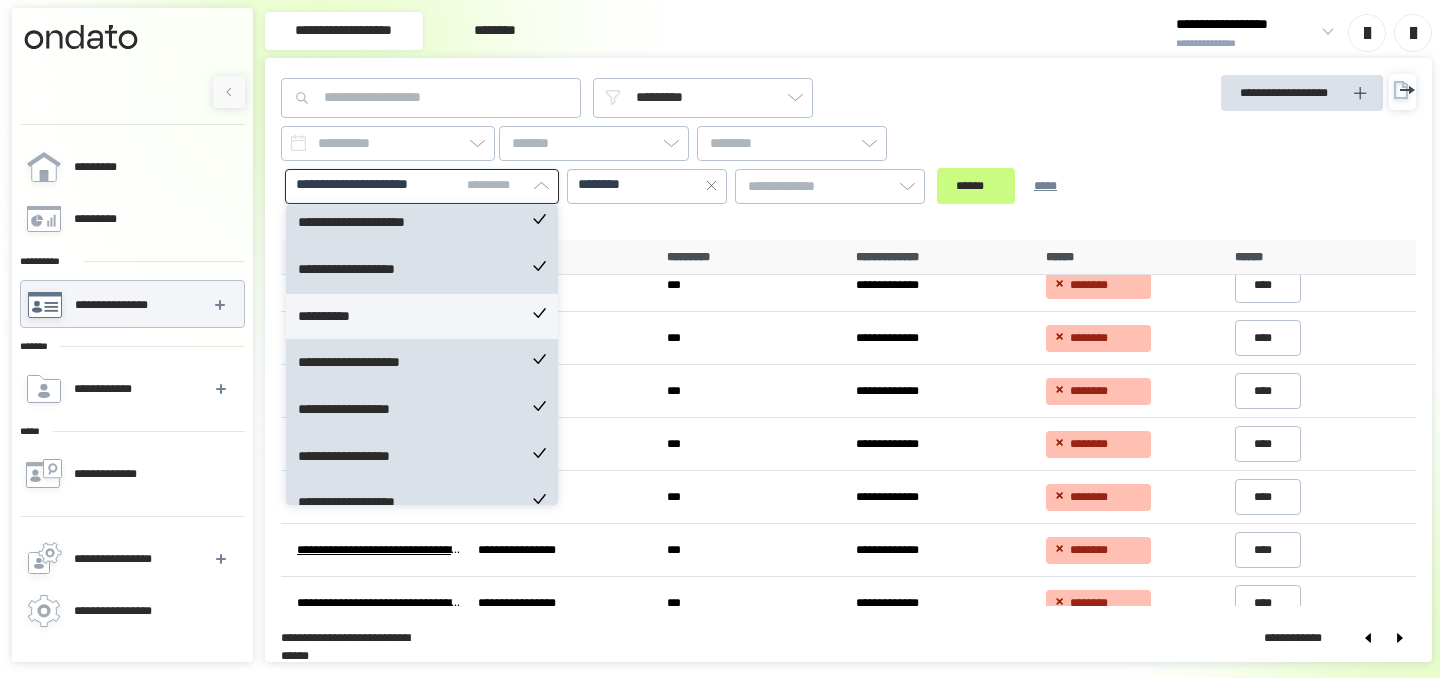 click on "**********" at bounding box center [422, 317] 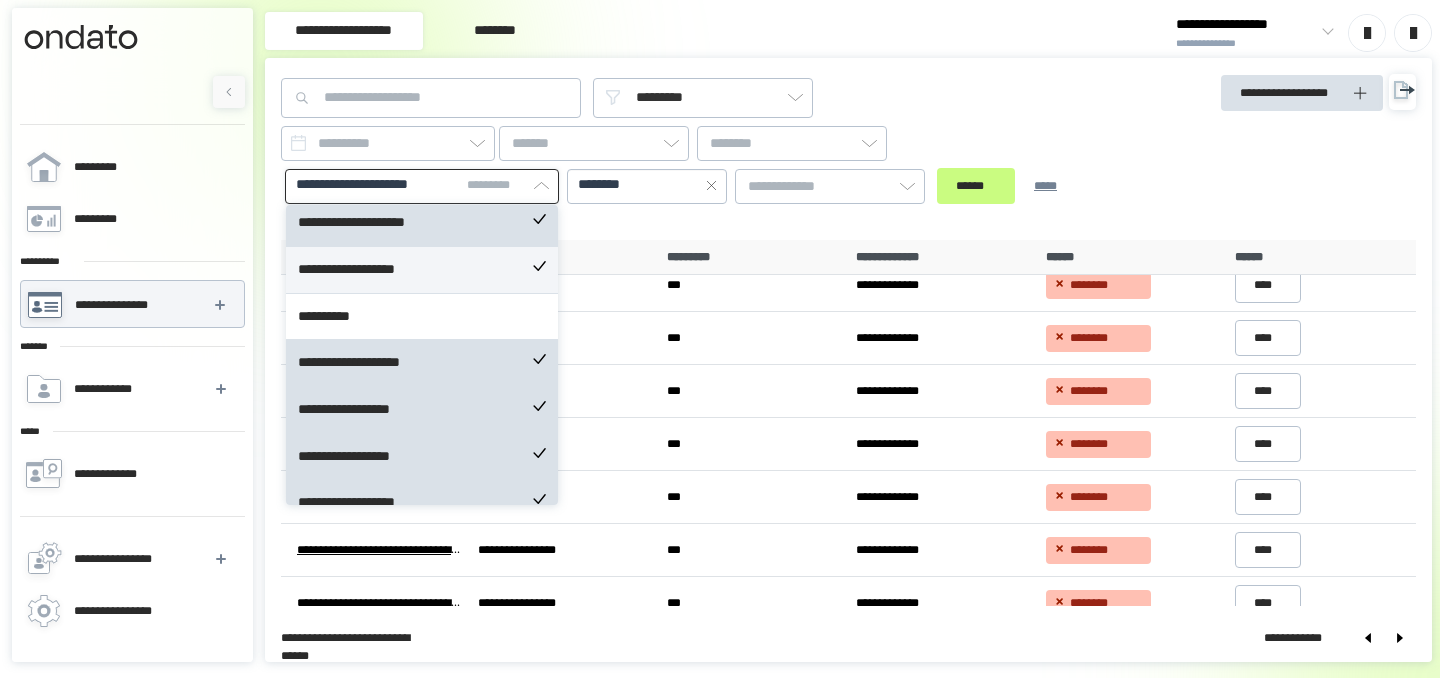 click on "**********" at bounding box center (422, 270) 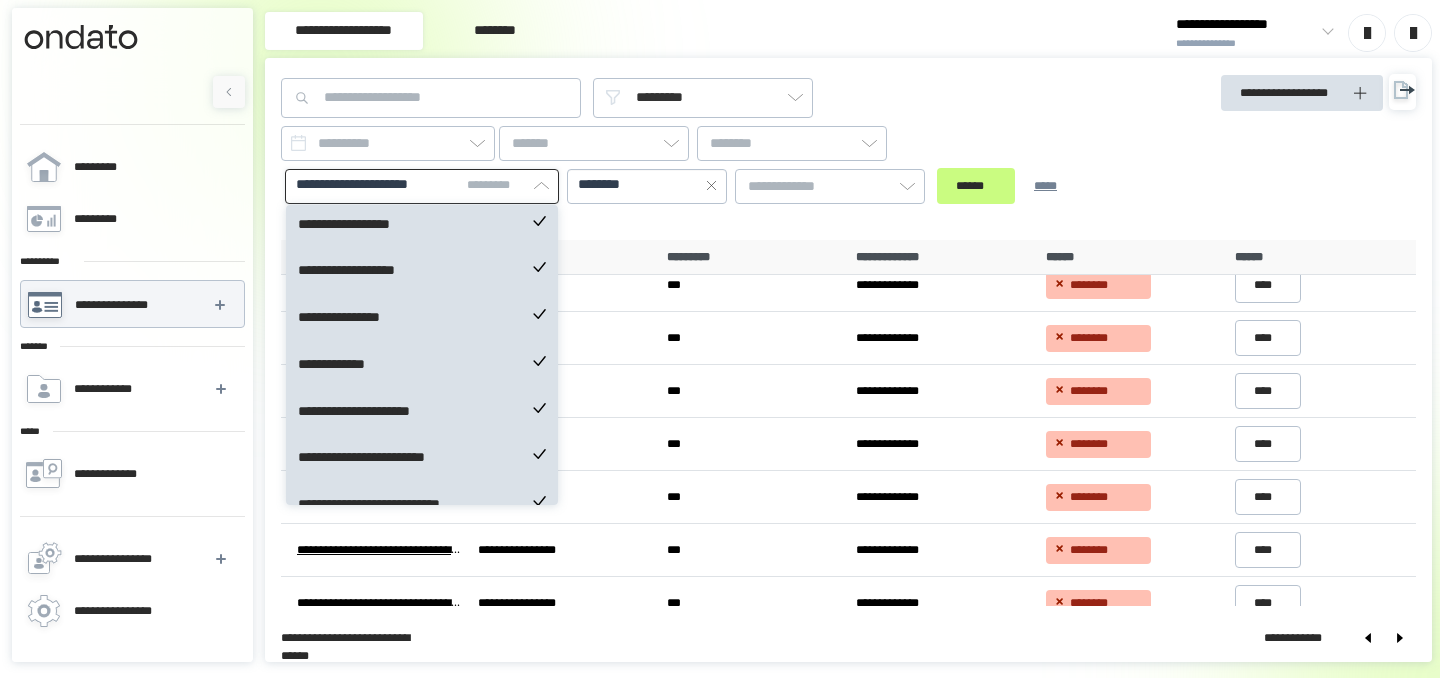 scroll, scrollTop: 342, scrollLeft: 0, axis: vertical 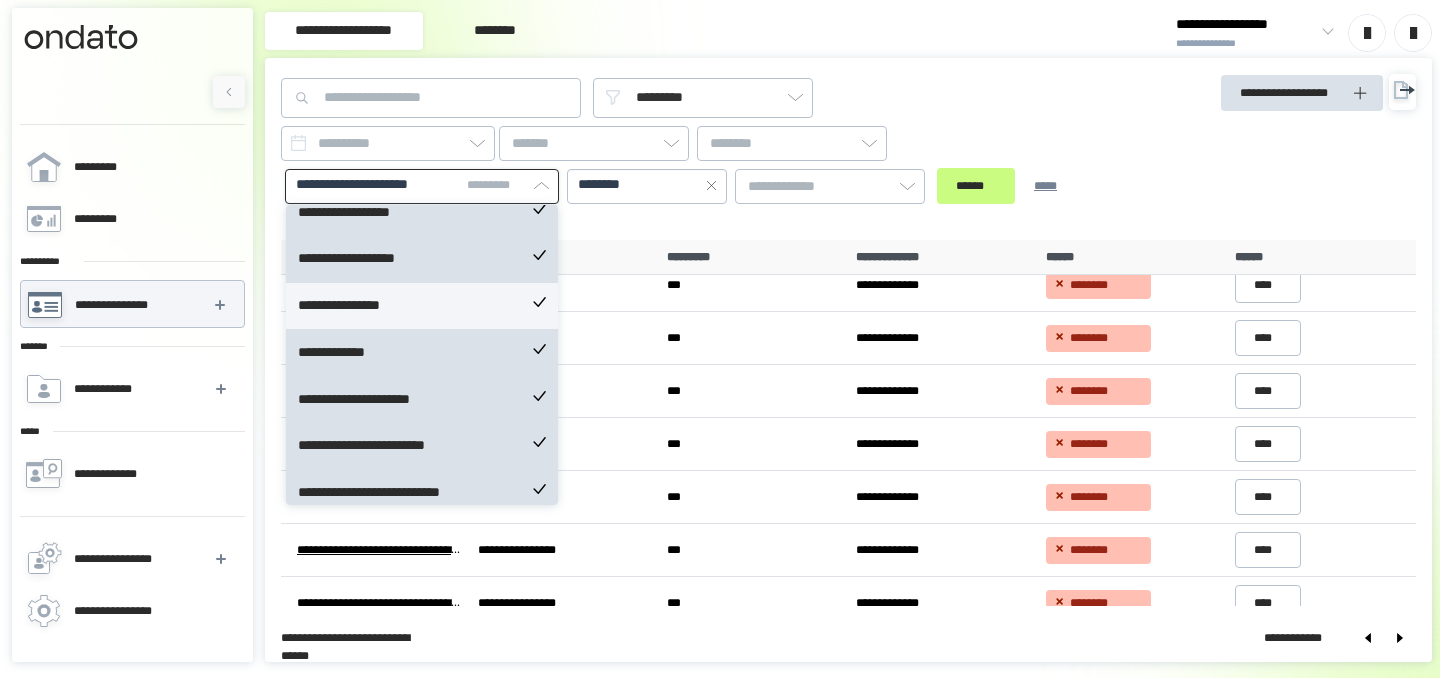 click on "**********" at bounding box center (422, 306) 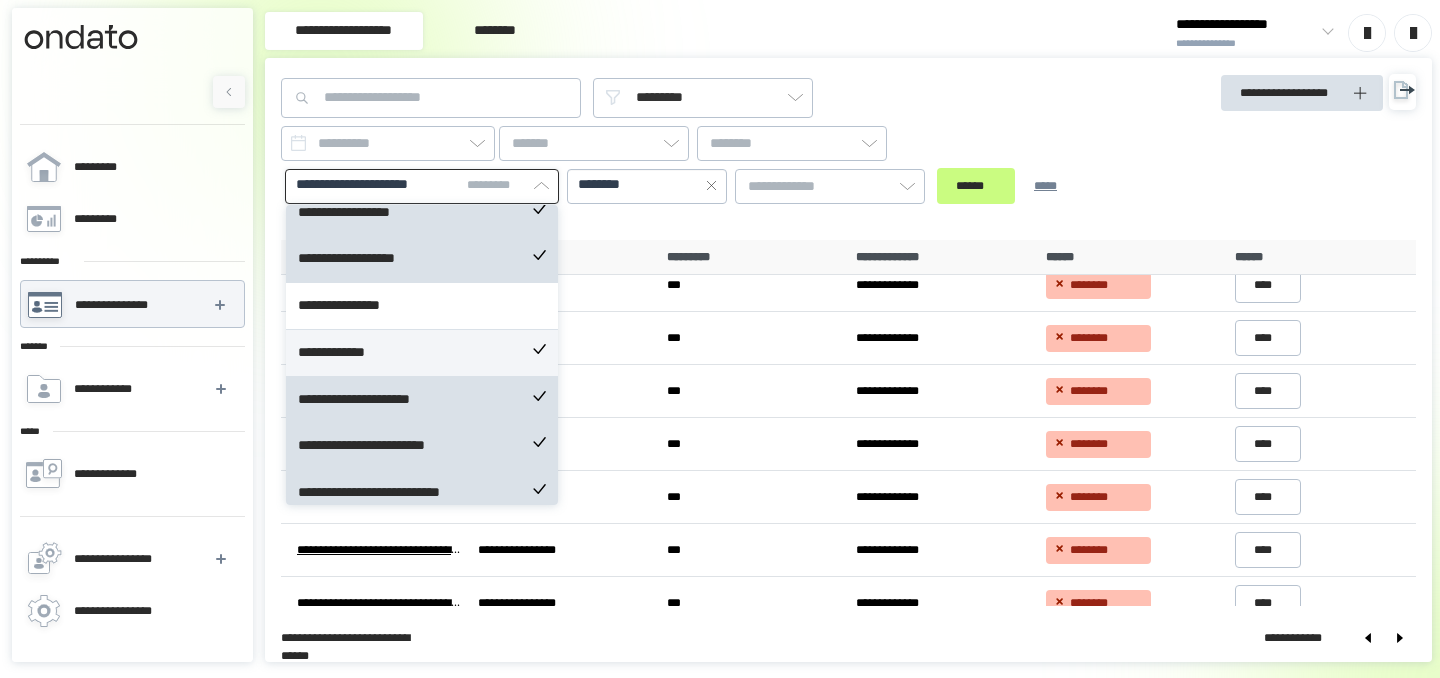 click on "**********" at bounding box center [422, 353] 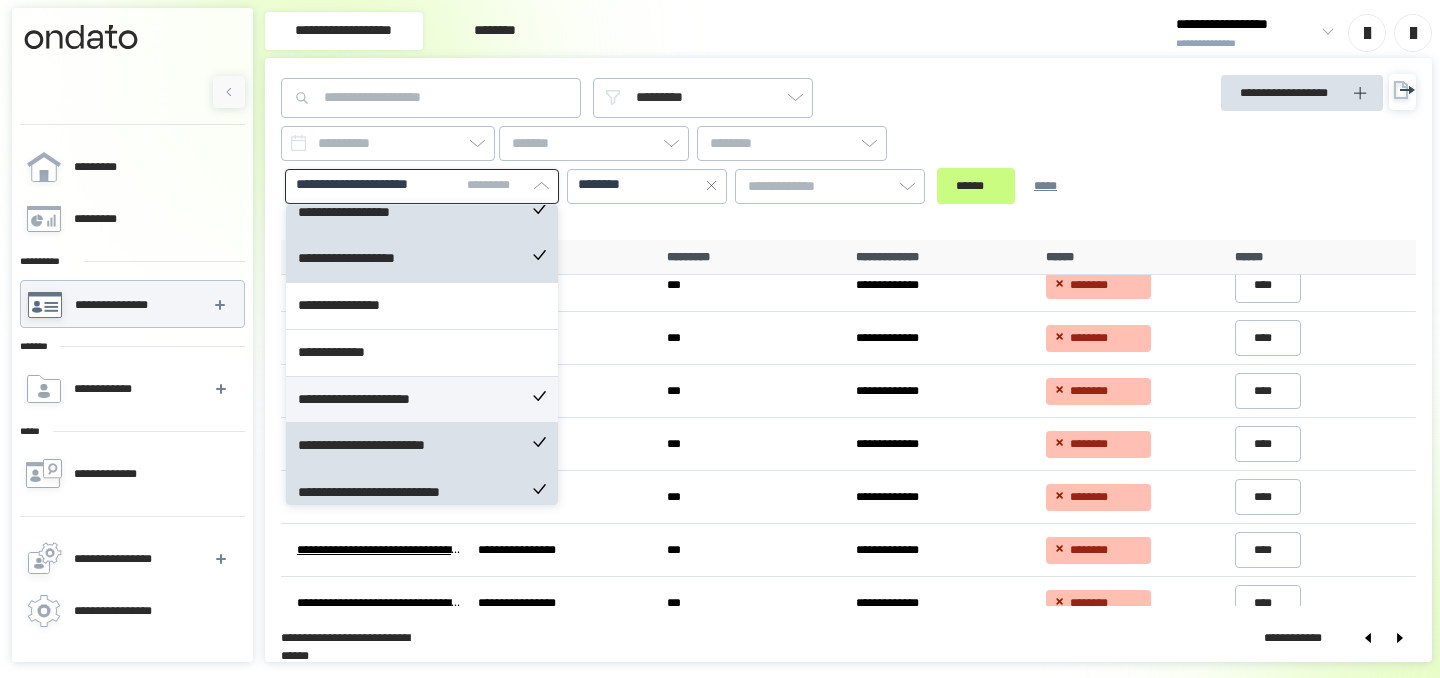click on "**********" at bounding box center [422, 400] 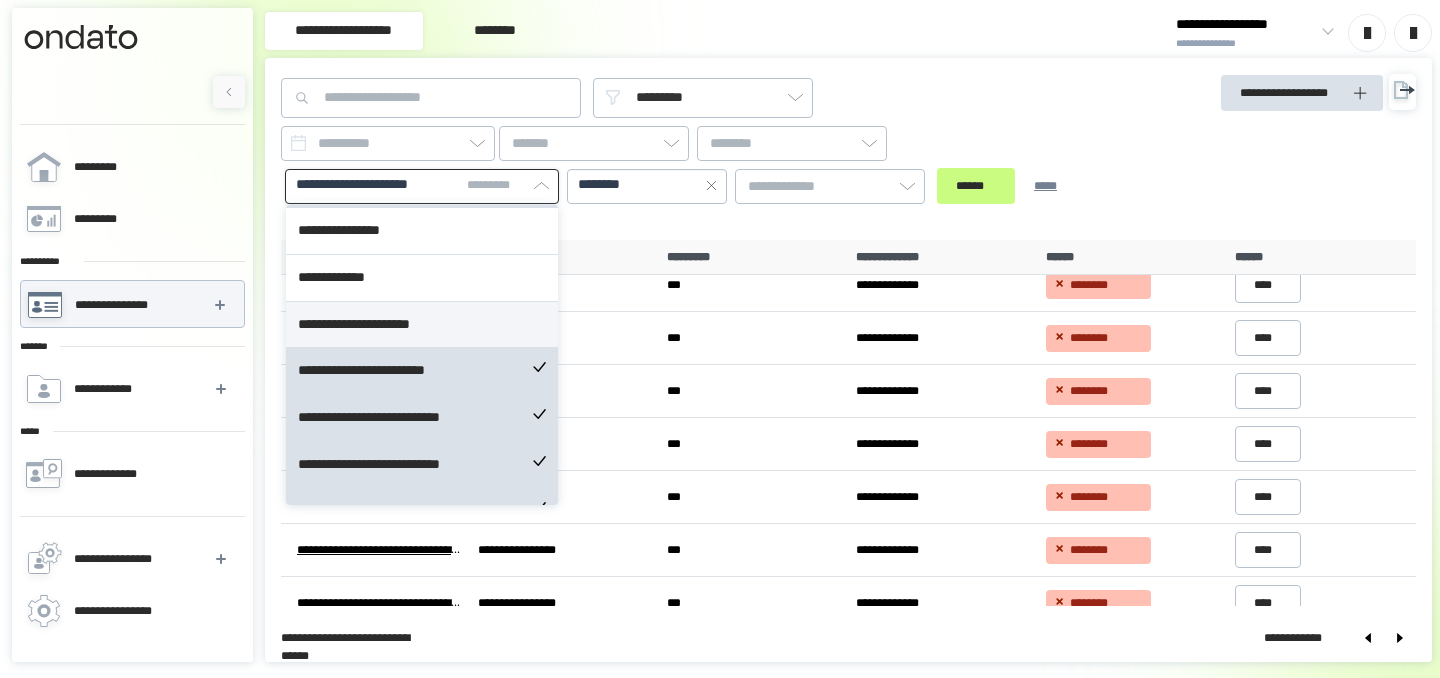 scroll, scrollTop: 421, scrollLeft: 0, axis: vertical 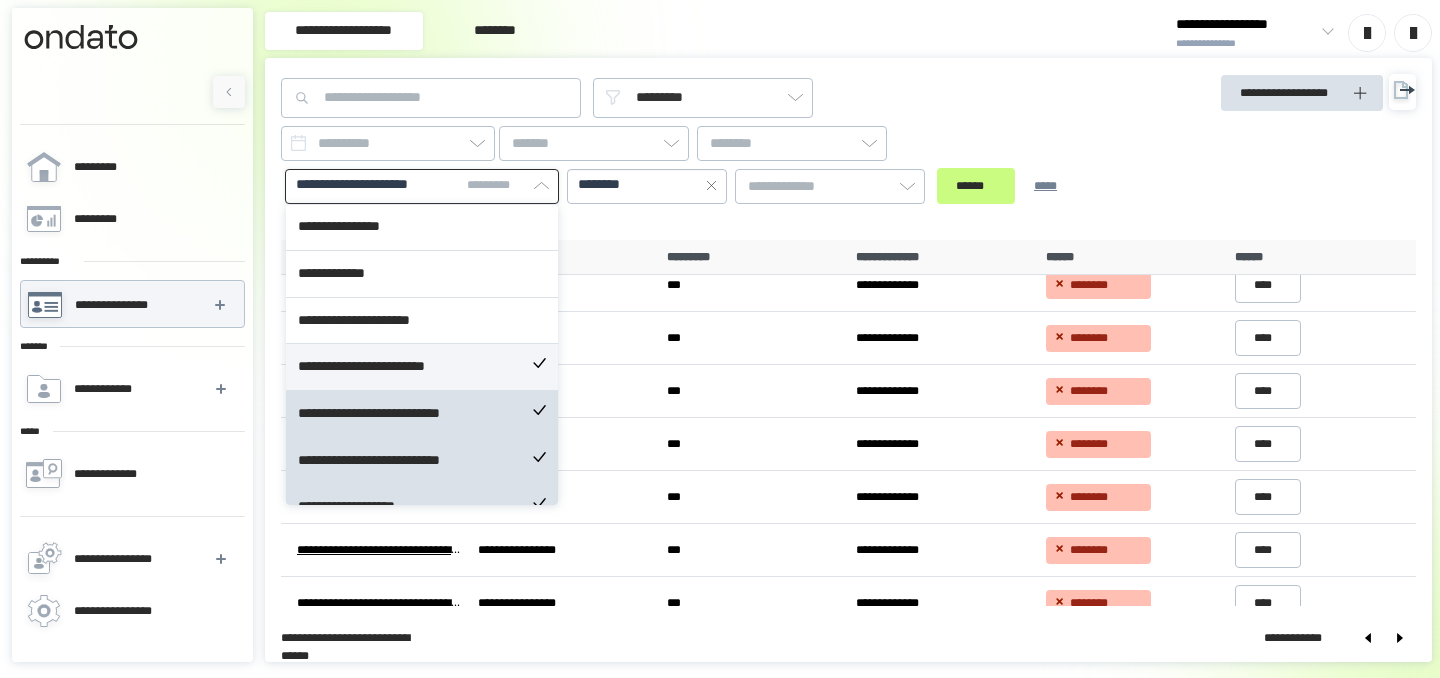 click on "**********" at bounding box center [422, 367] 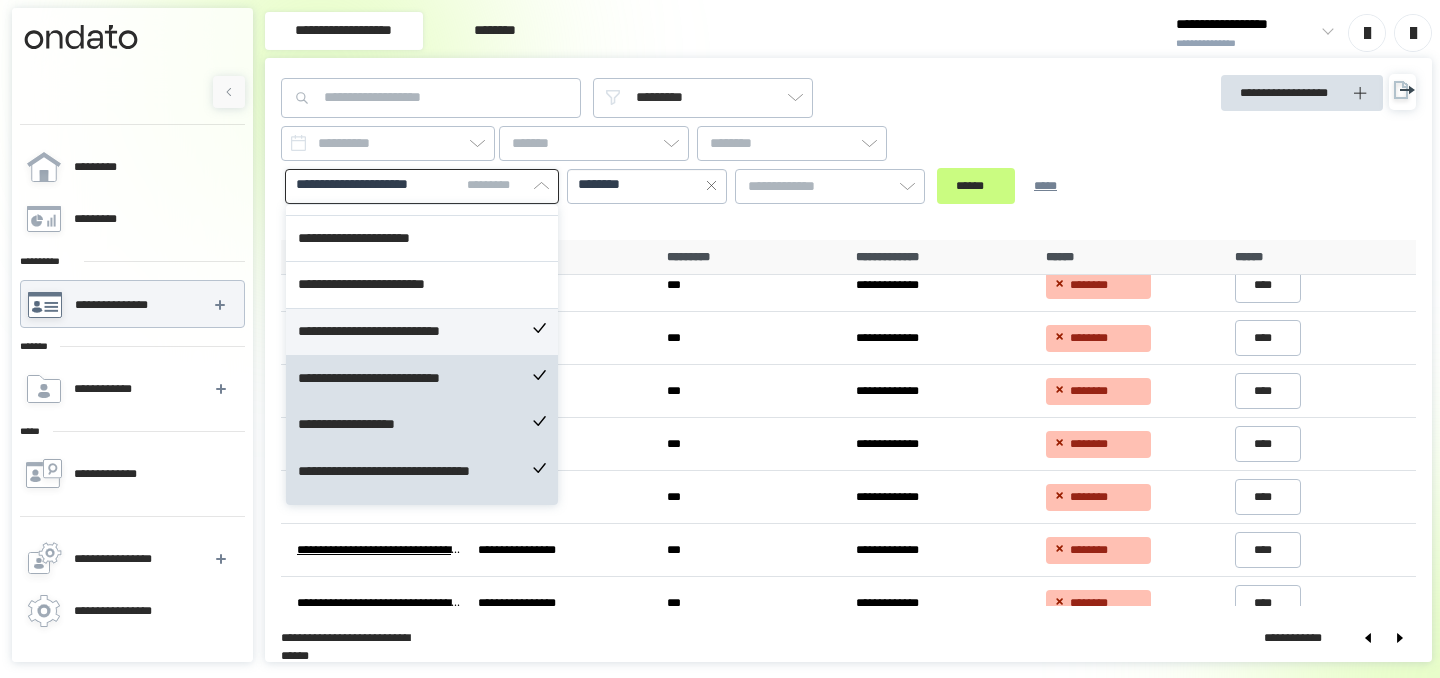scroll, scrollTop: 505, scrollLeft: 0, axis: vertical 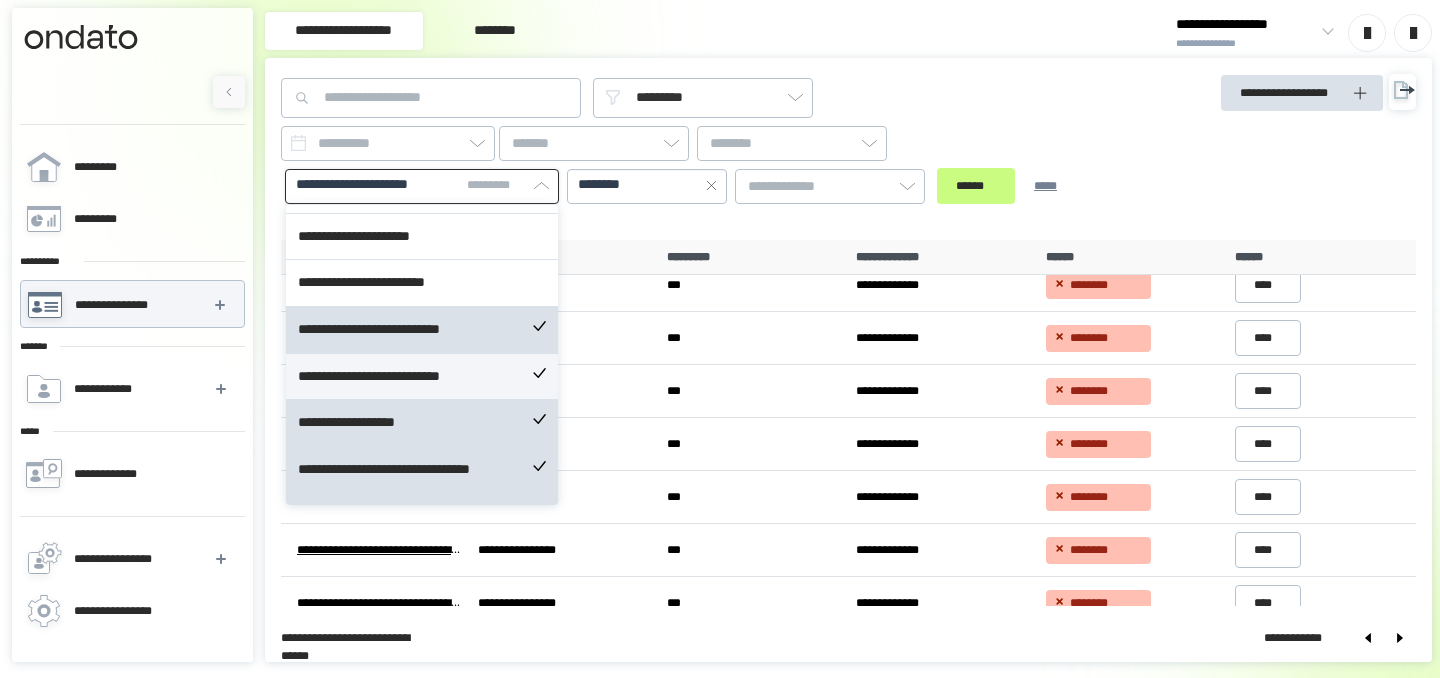 click on "**********" at bounding box center (422, 377) 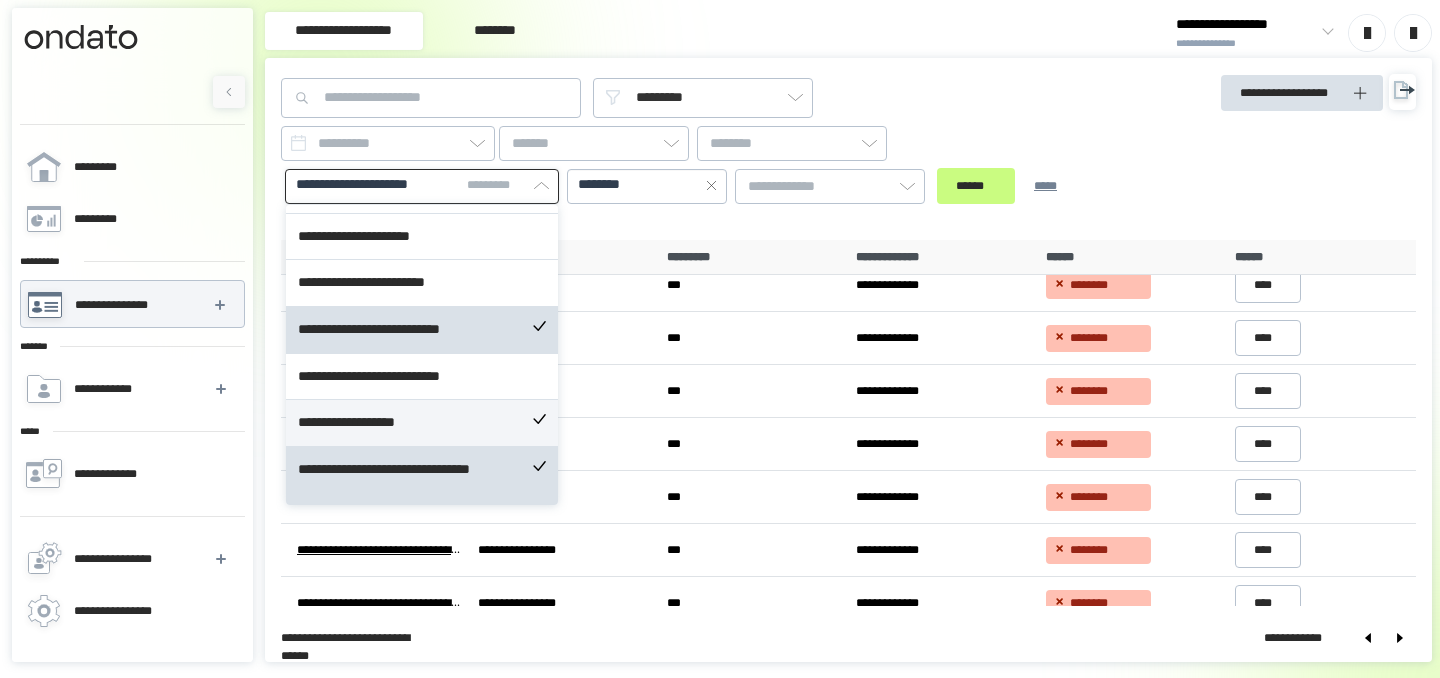 click on "**********" at bounding box center (422, 423) 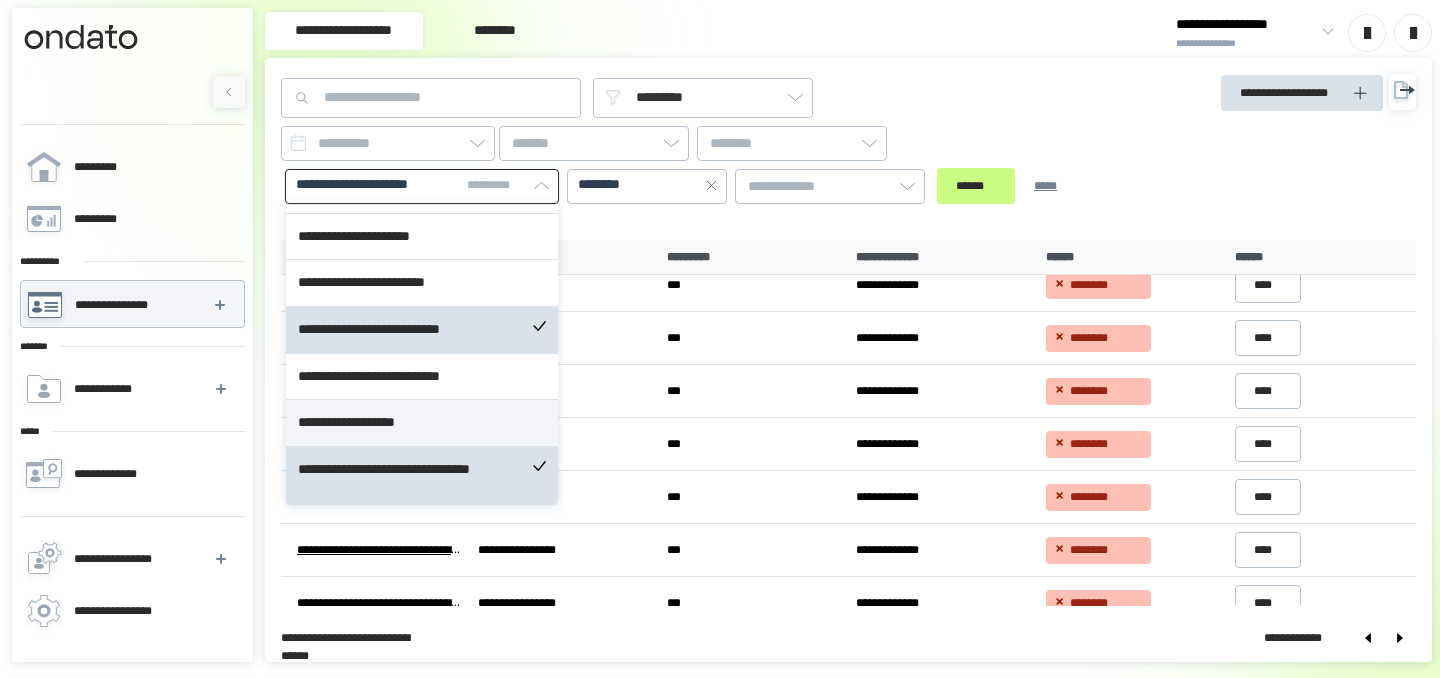 click on "**********" at bounding box center [422, 423] 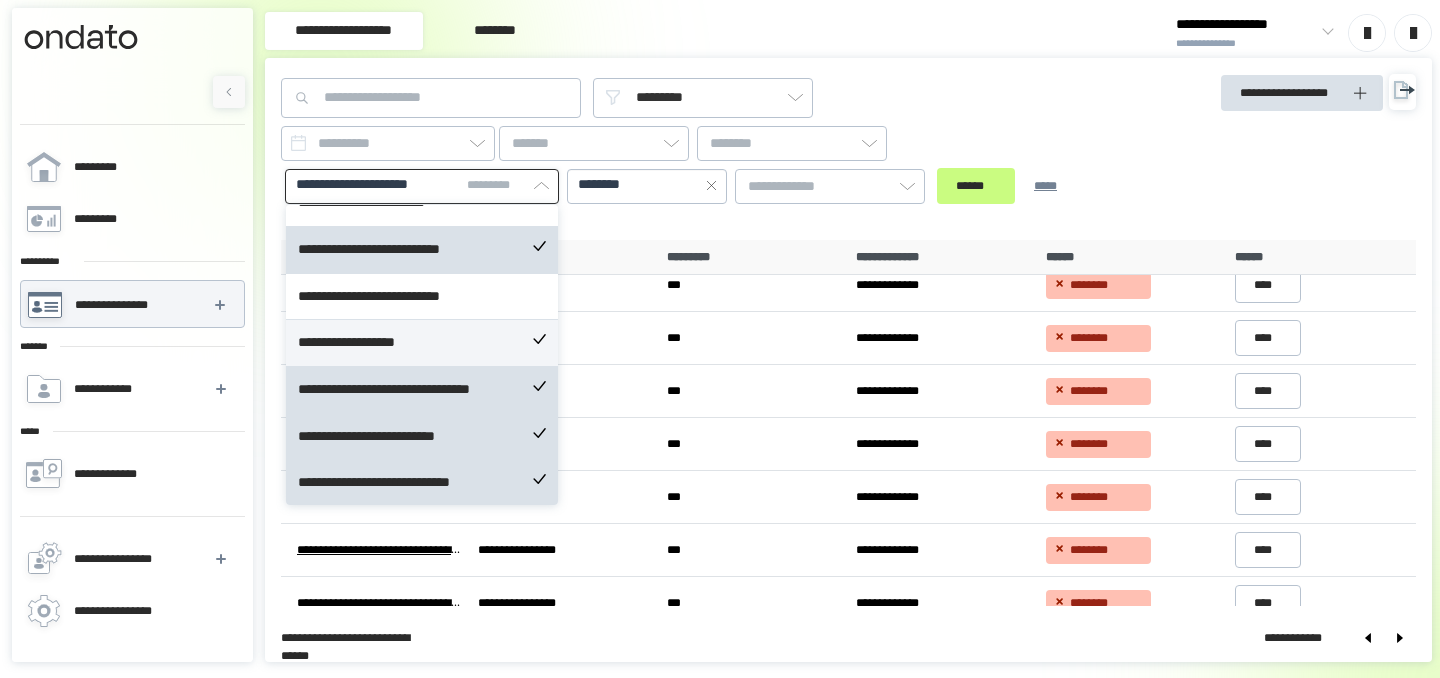 scroll, scrollTop: 587, scrollLeft: 0, axis: vertical 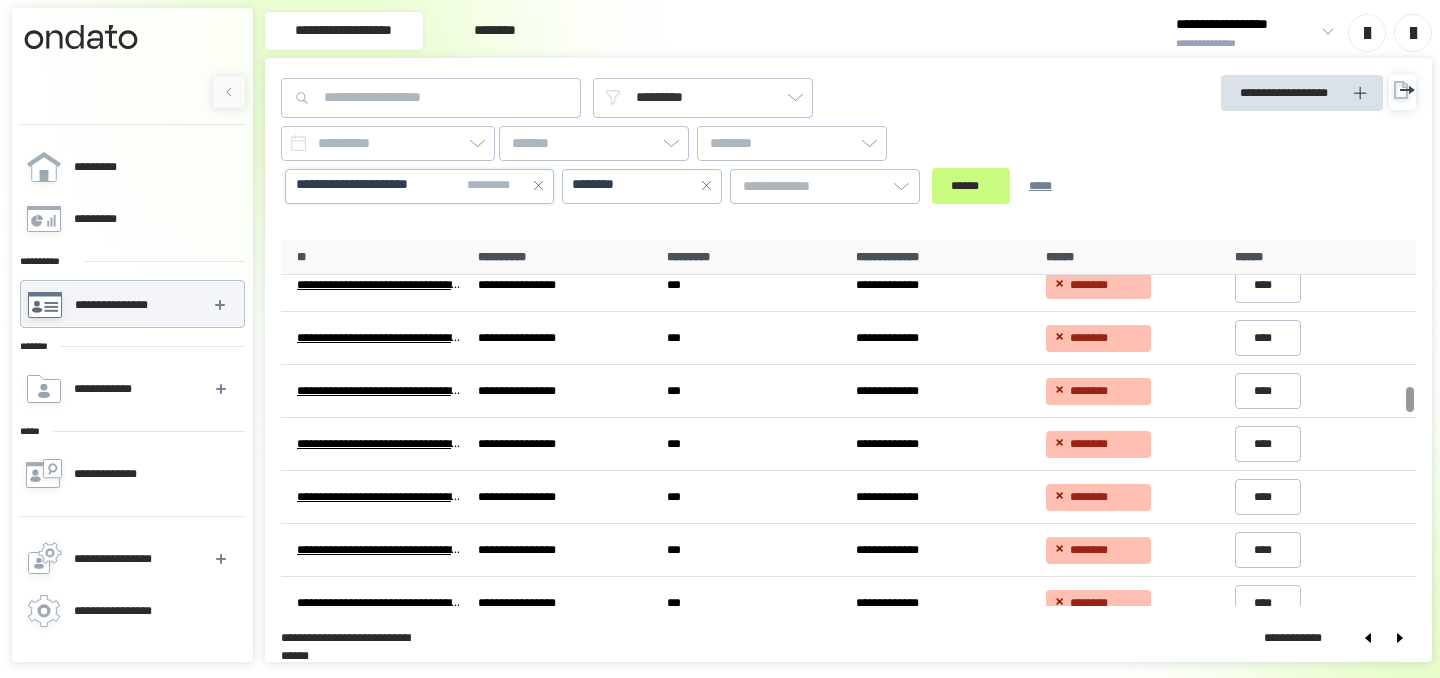 click on "**********" at bounding box center [705, 141] 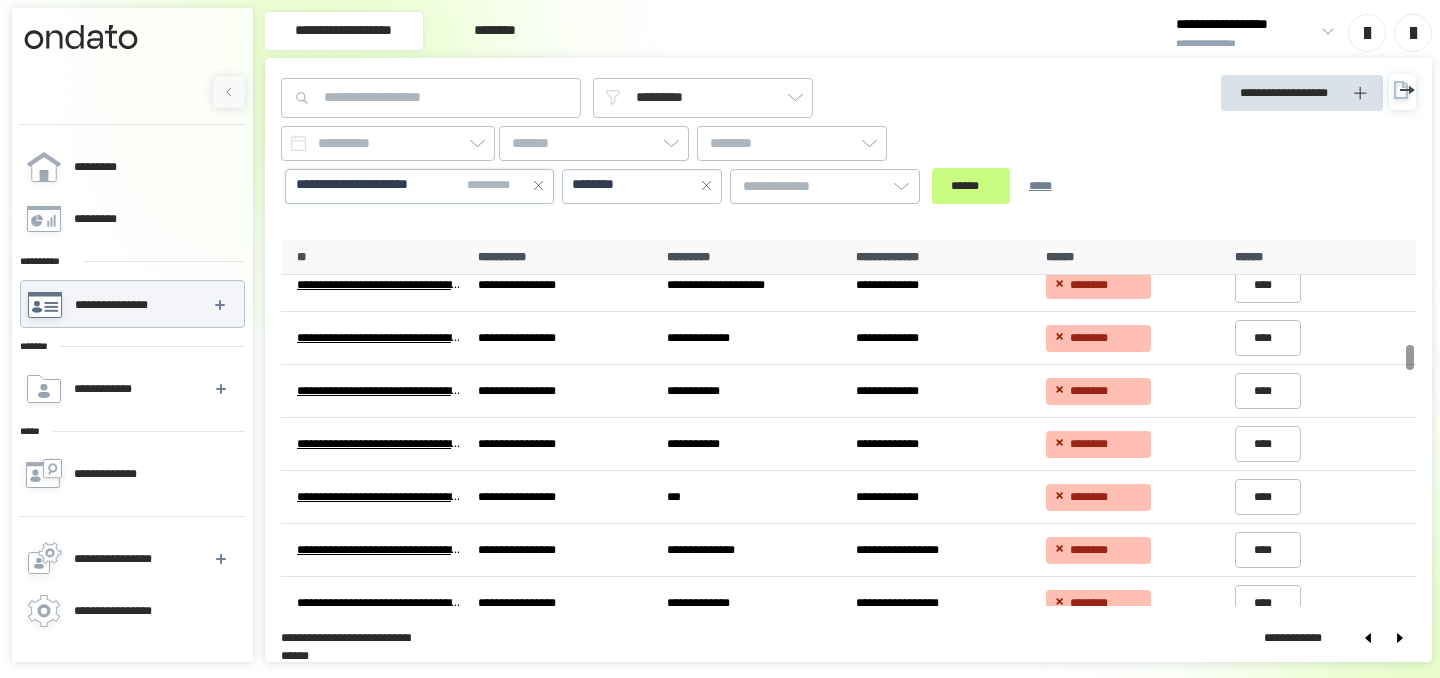 scroll, scrollTop: 1540, scrollLeft: 0, axis: vertical 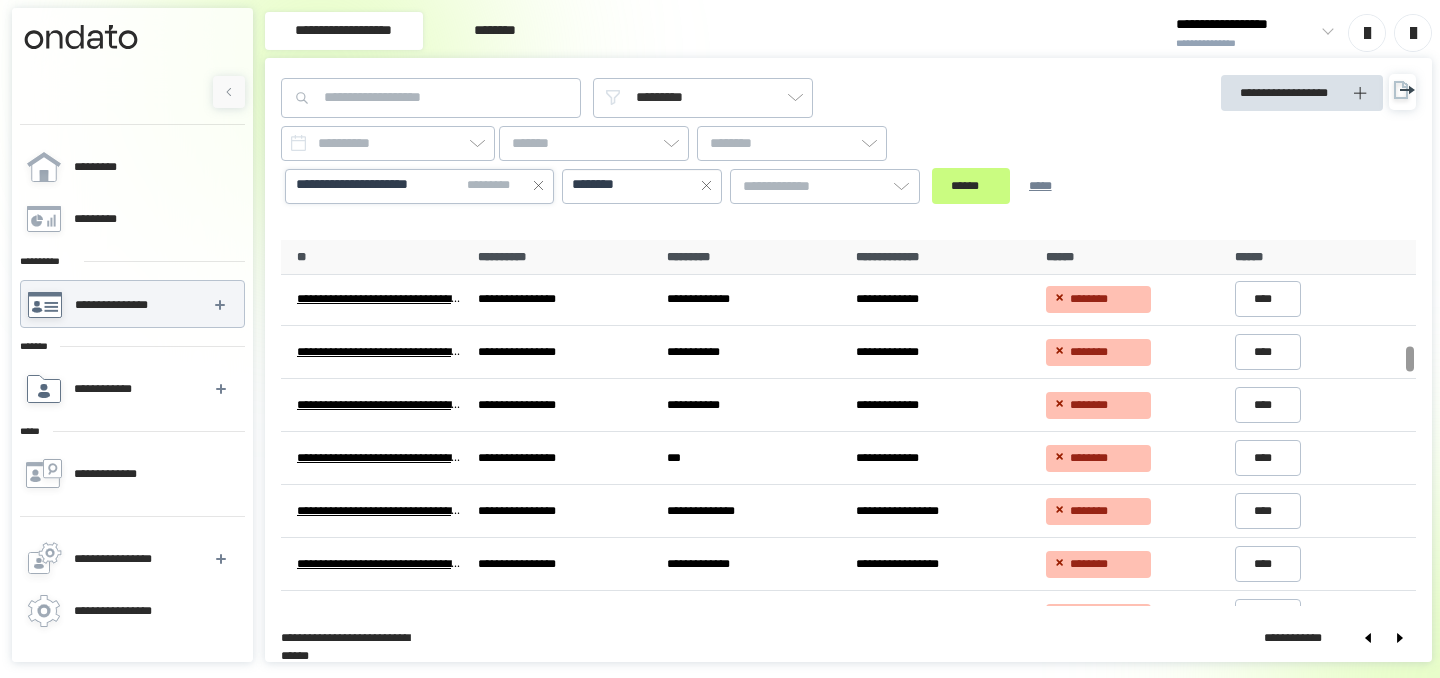 click on "**********" at bounding box center [131, 389] 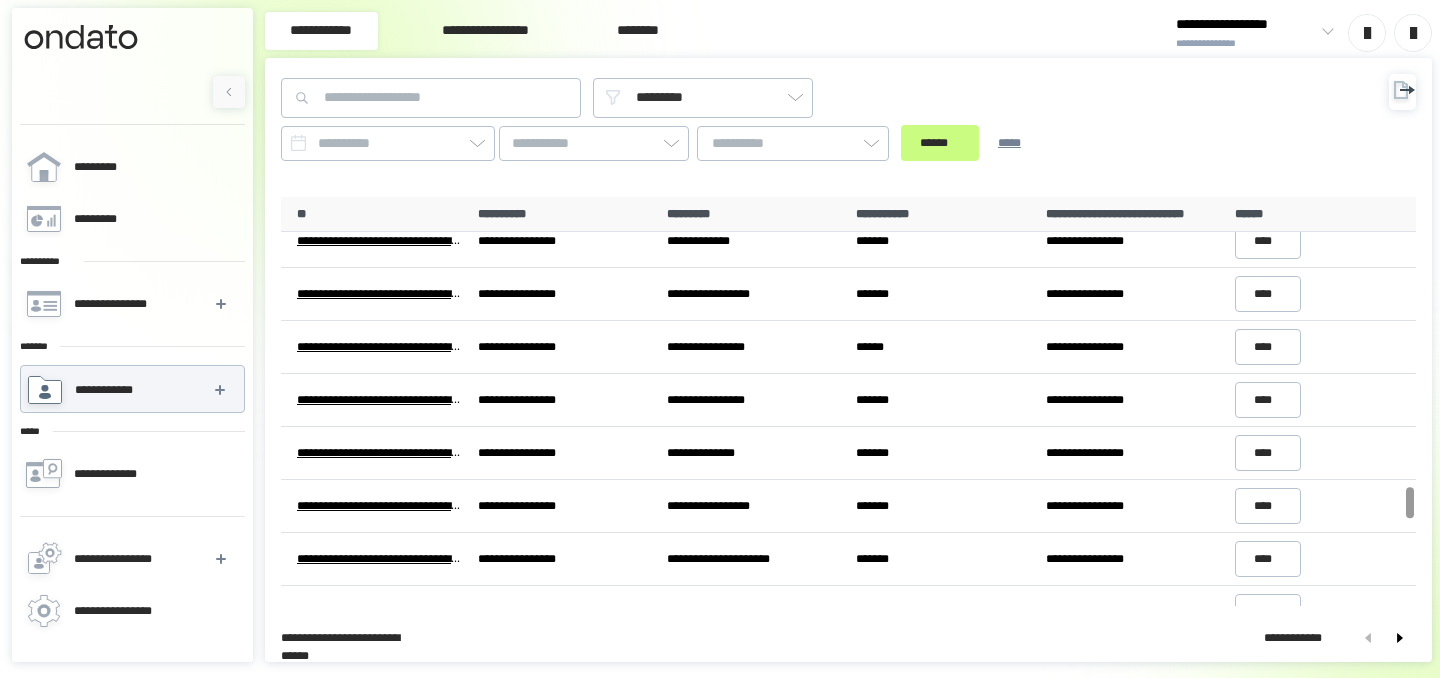 scroll, scrollTop: 4948, scrollLeft: 0, axis: vertical 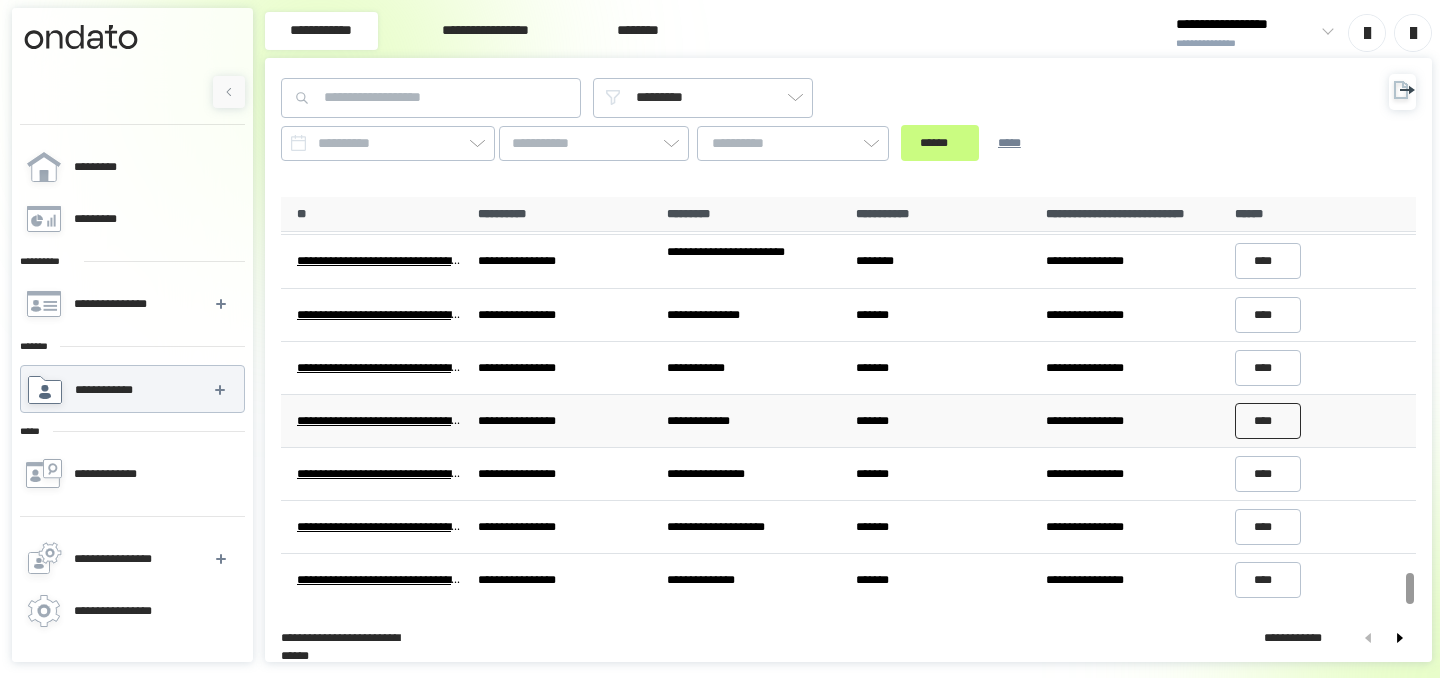 click on "****" at bounding box center (1268, 421) 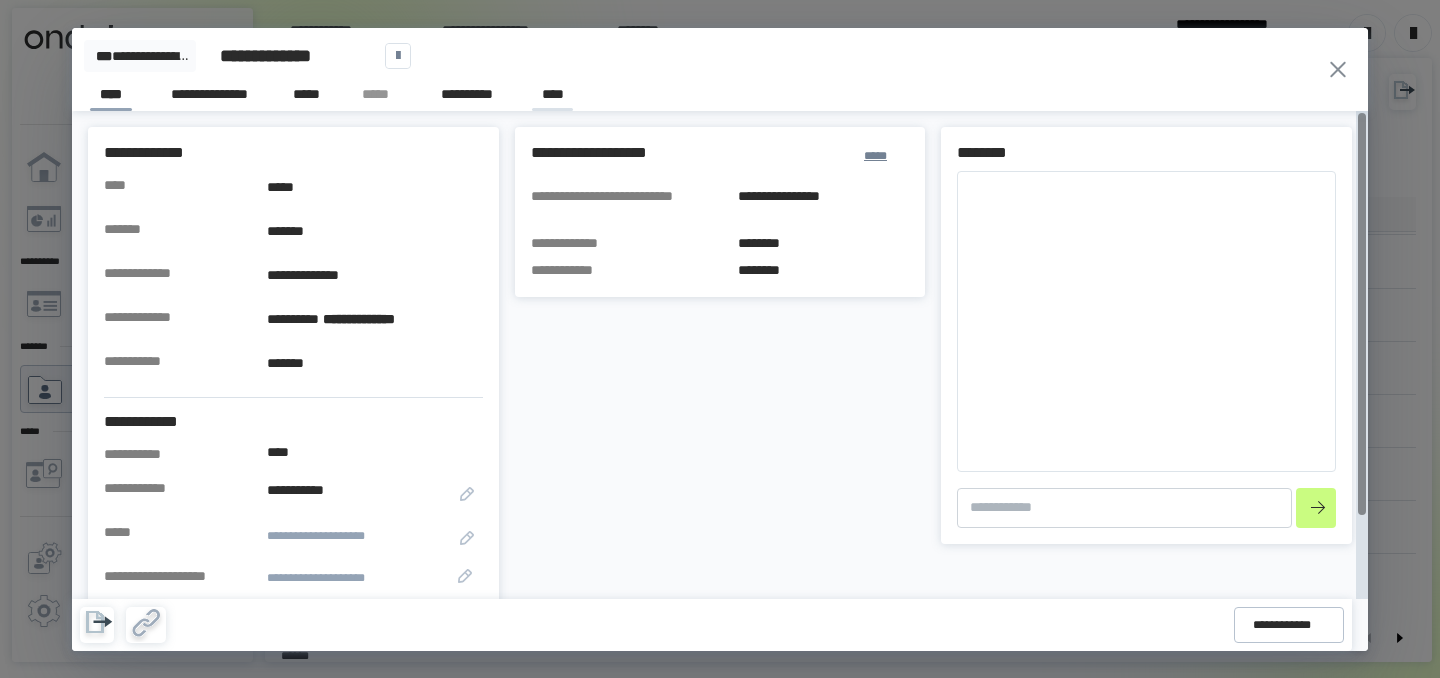 click on "****" at bounding box center [552, 97] 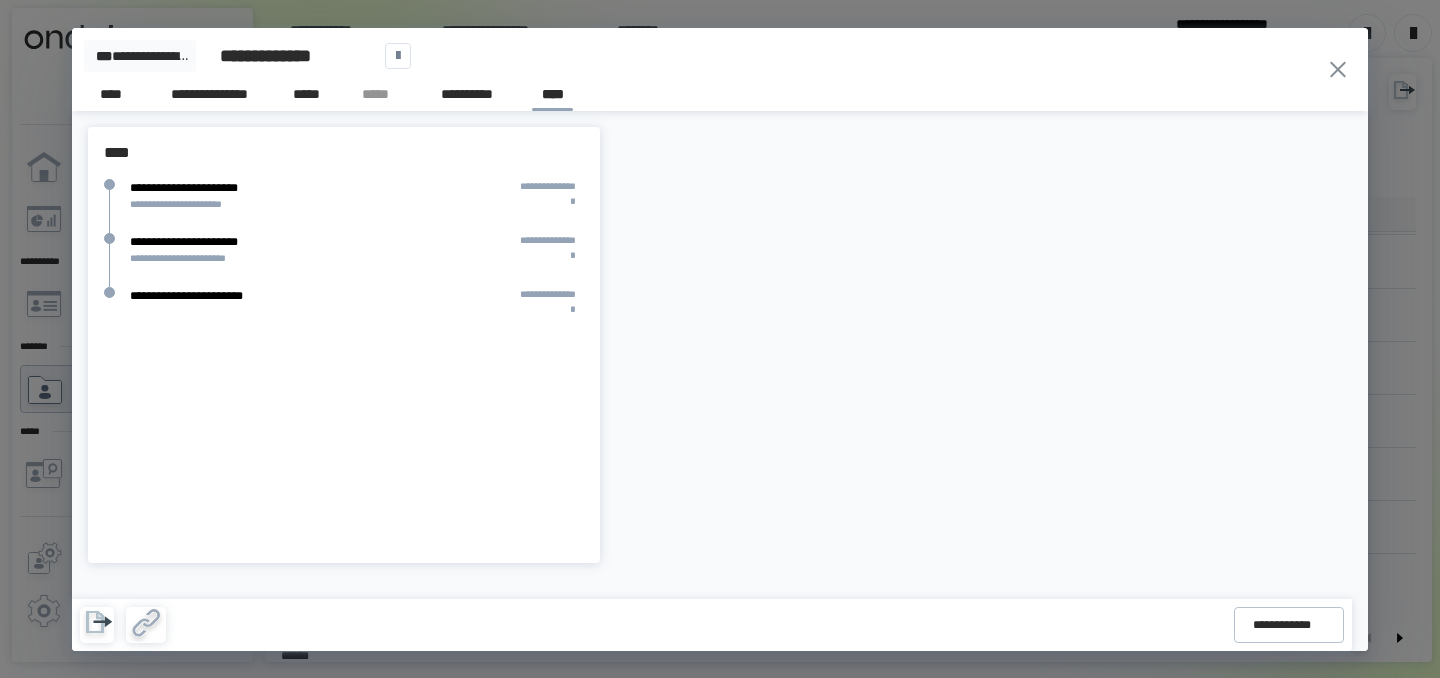 click 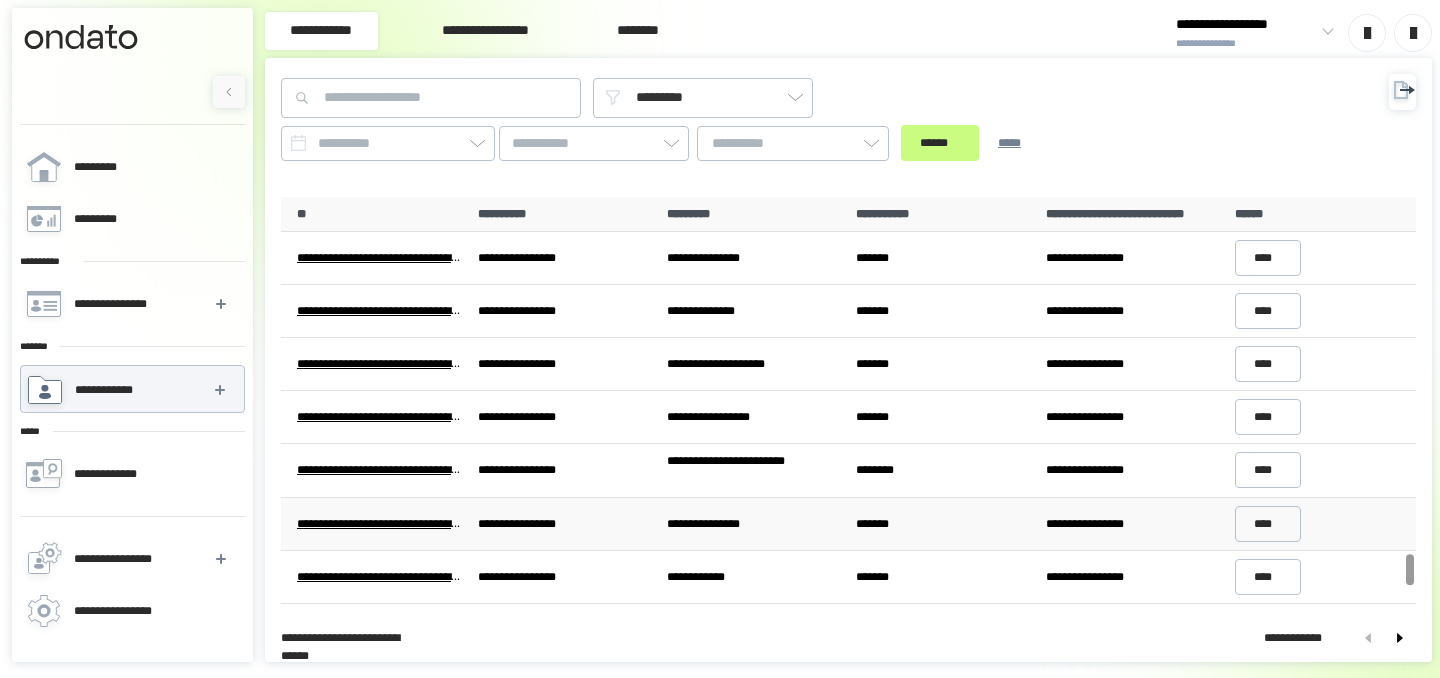scroll, scrollTop: 4698, scrollLeft: 0, axis: vertical 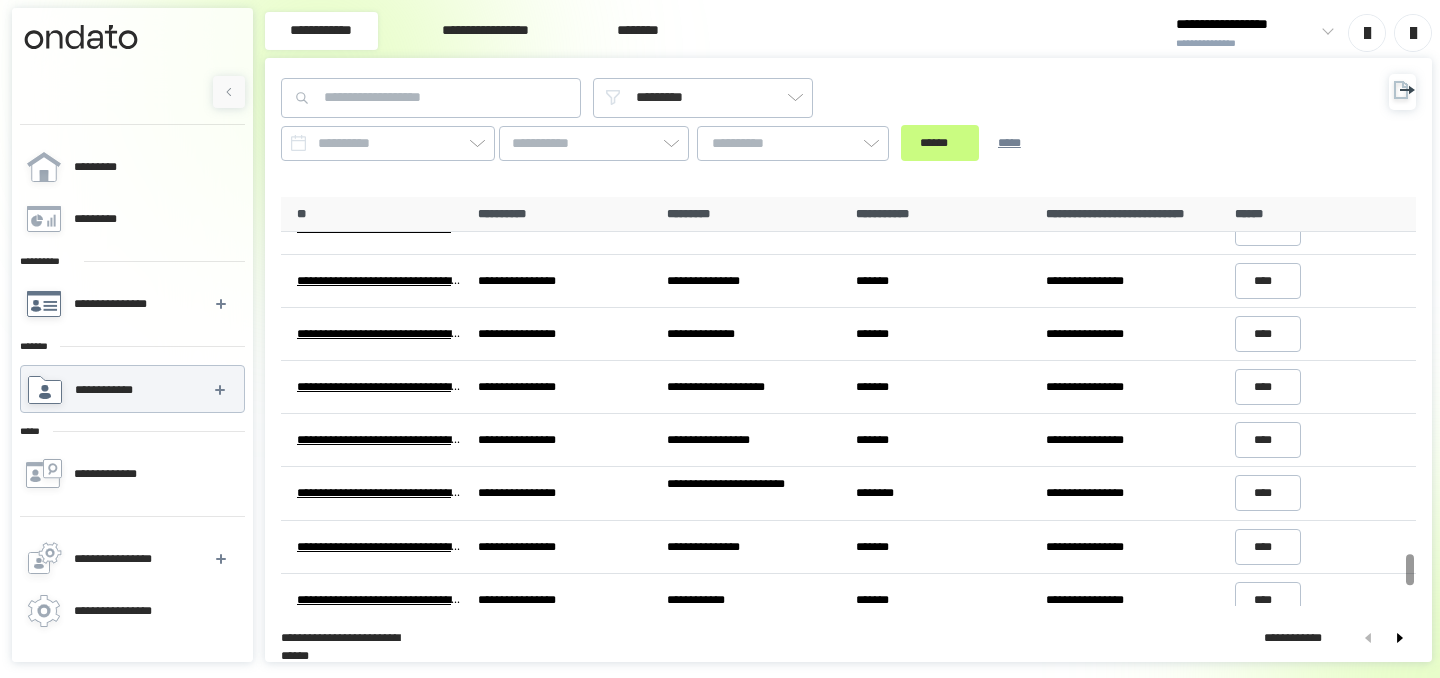 click on "**********" at bounding box center (131, 304) 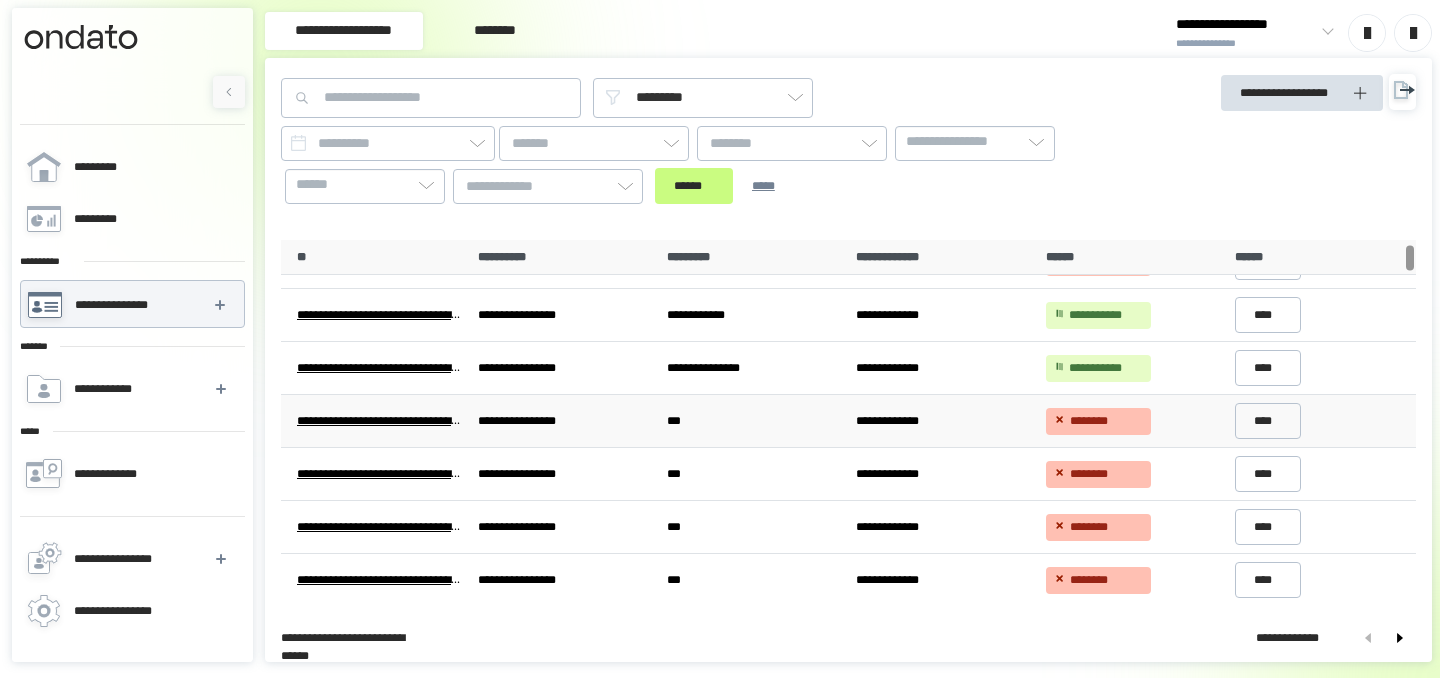 scroll, scrollTop: 54, scrollLeft: 0, axis: vertical 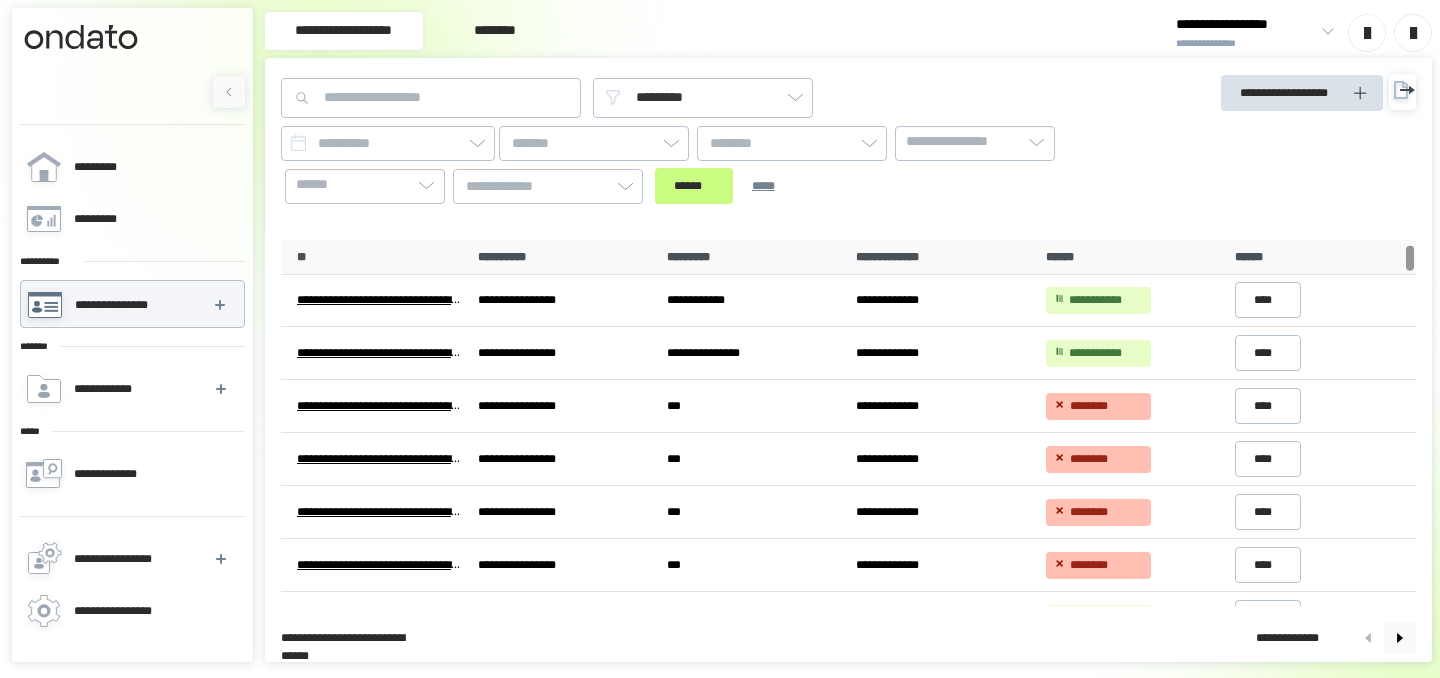 click 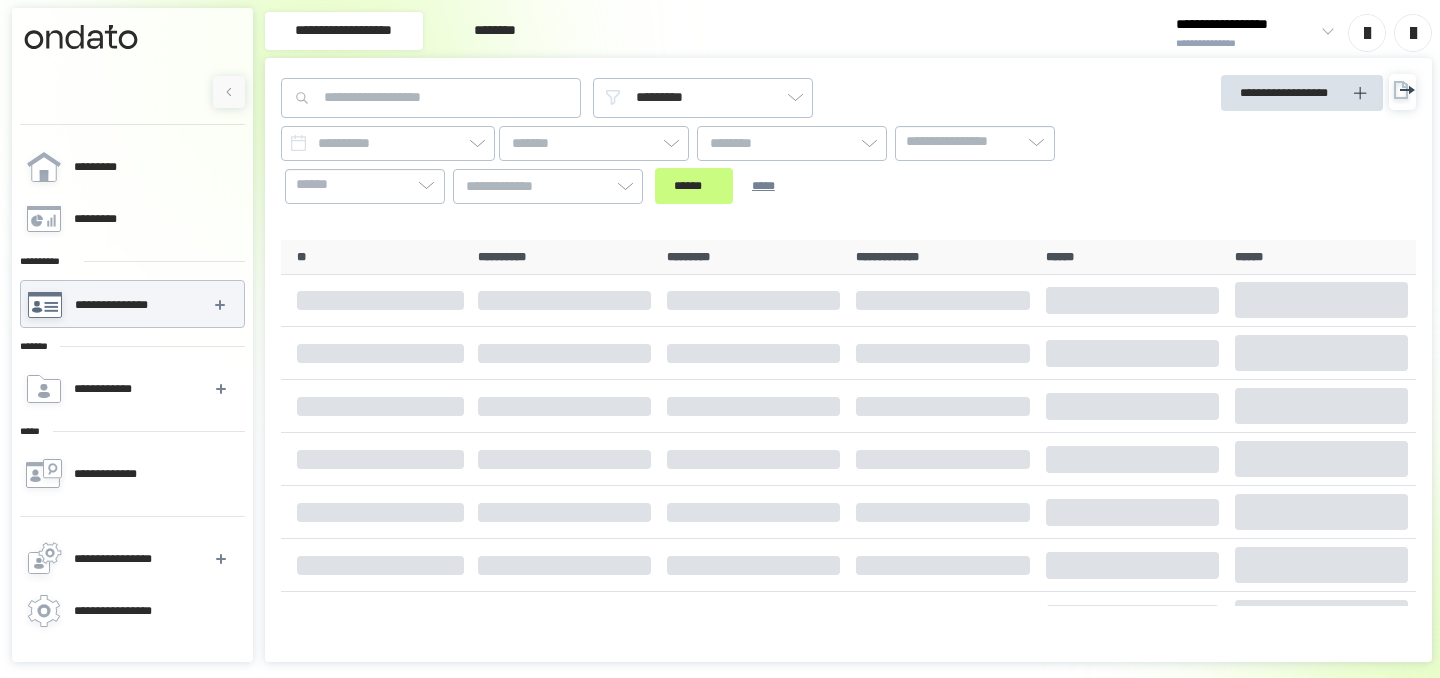 scroll, scrollTop: 0, scrollLeft: 0, axis: both 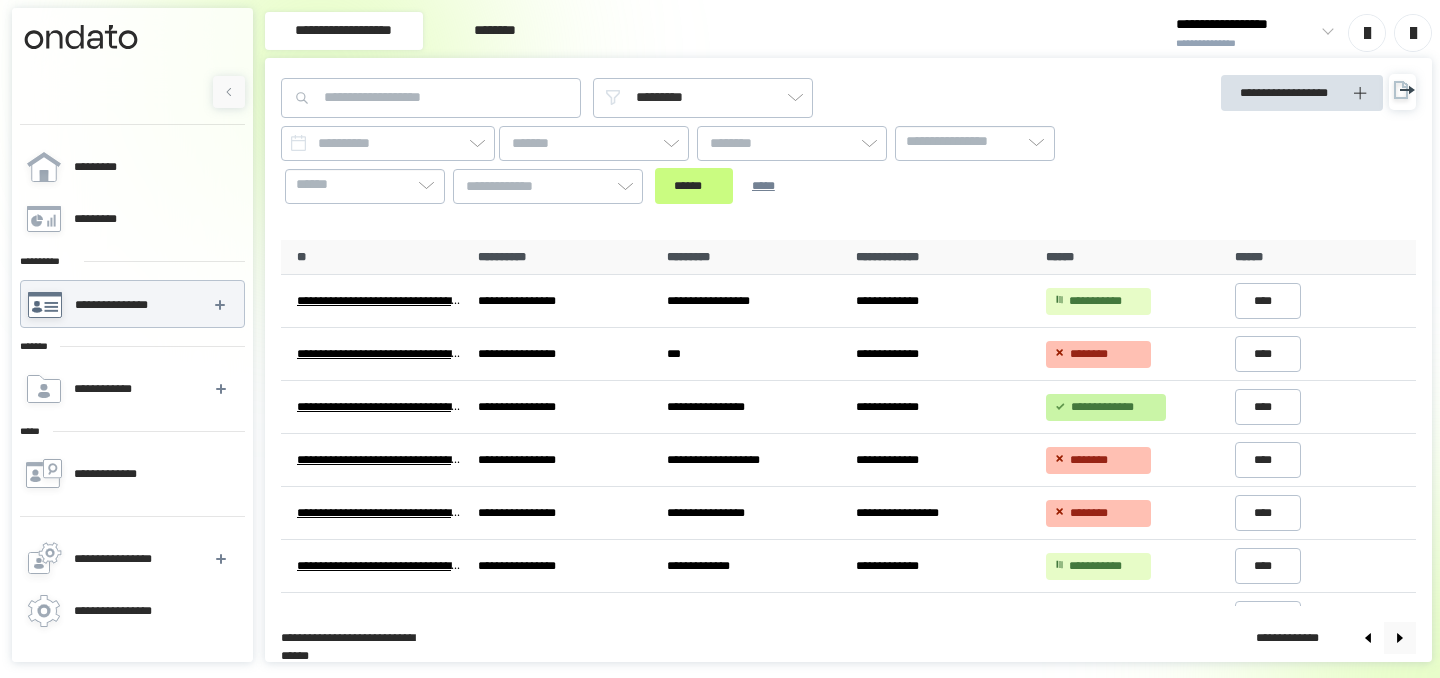 click 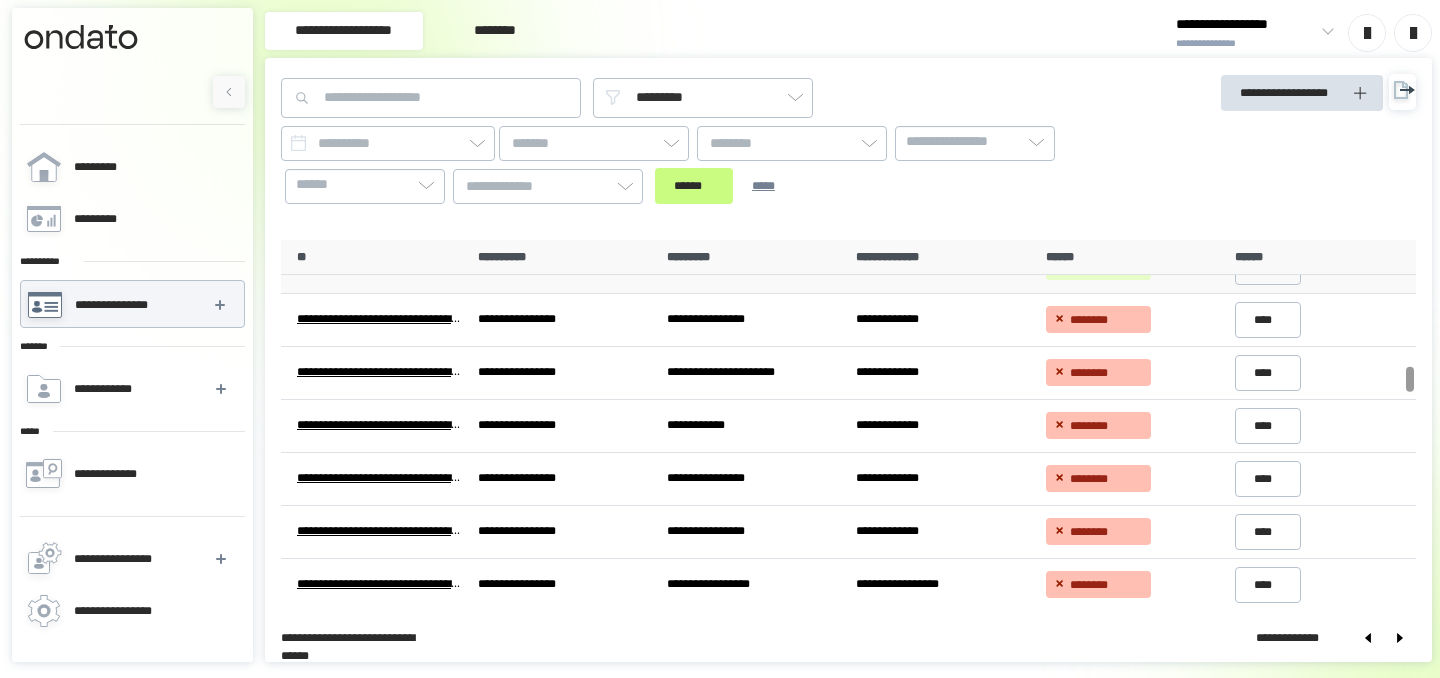 scroll, scrollTop: 1841, scrollLeft: 0, axis: vertical 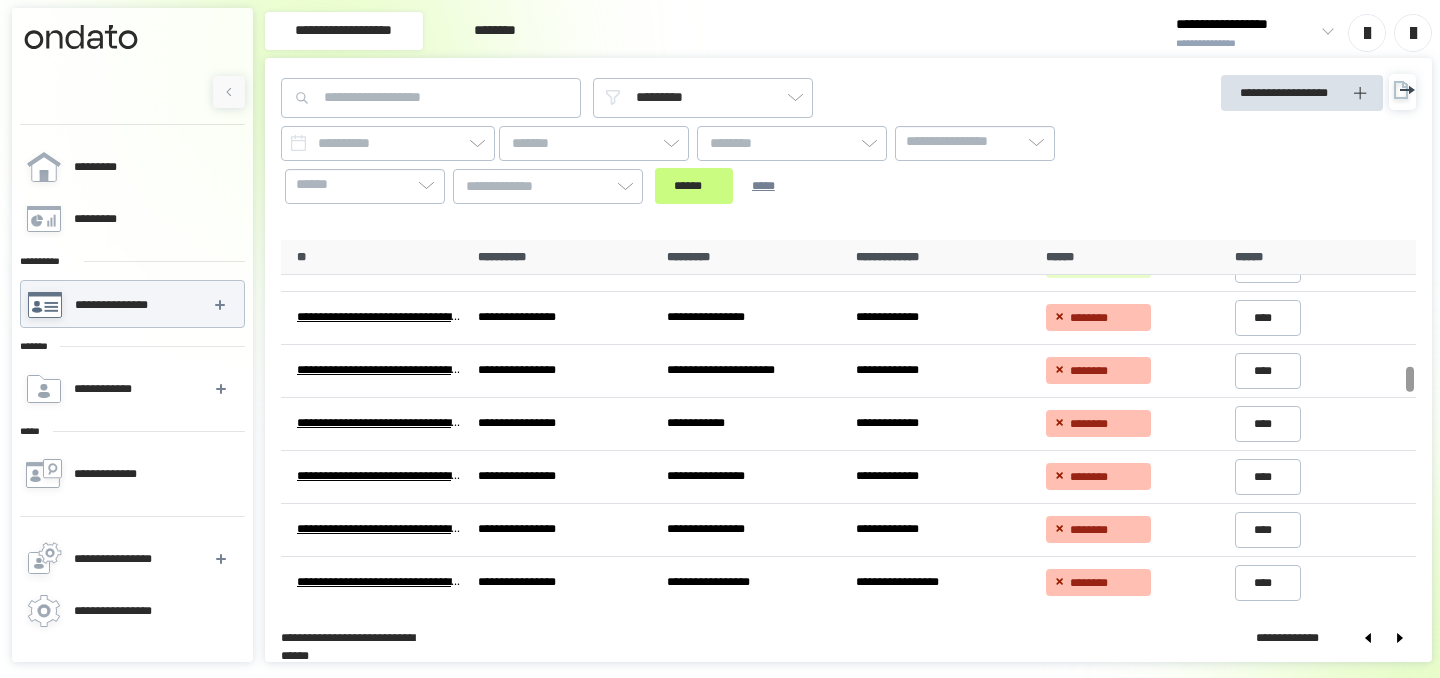click on "**********" at bounding box center [705, 165] 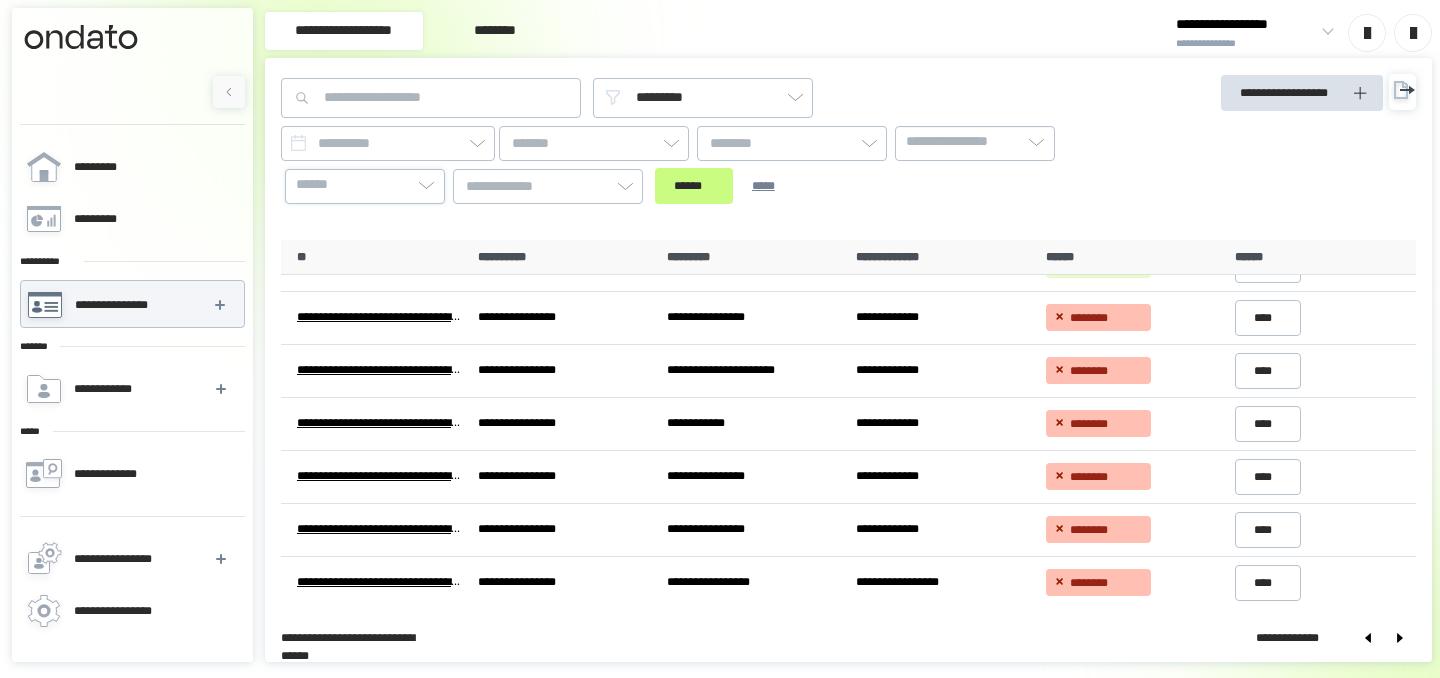 click on "******" at bounding box center (365, 185) 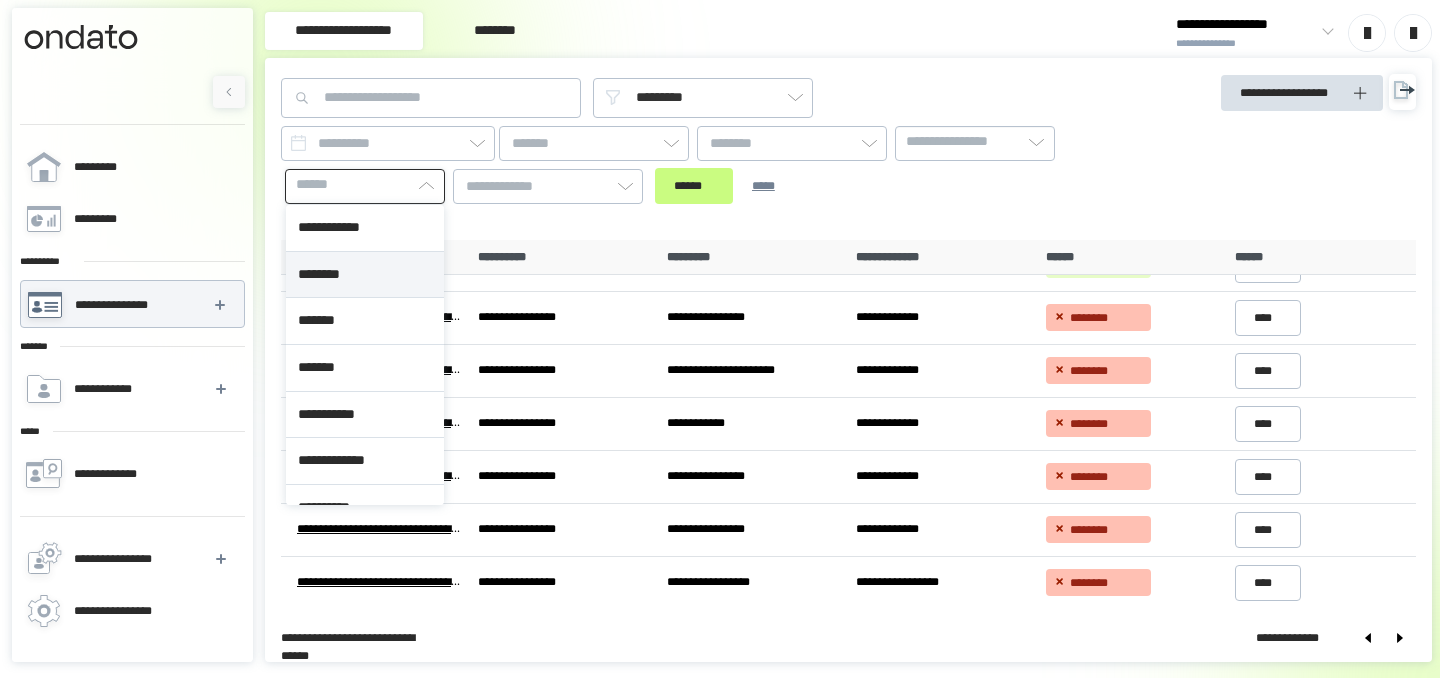 click on "********" at bounding box center [365, 275] 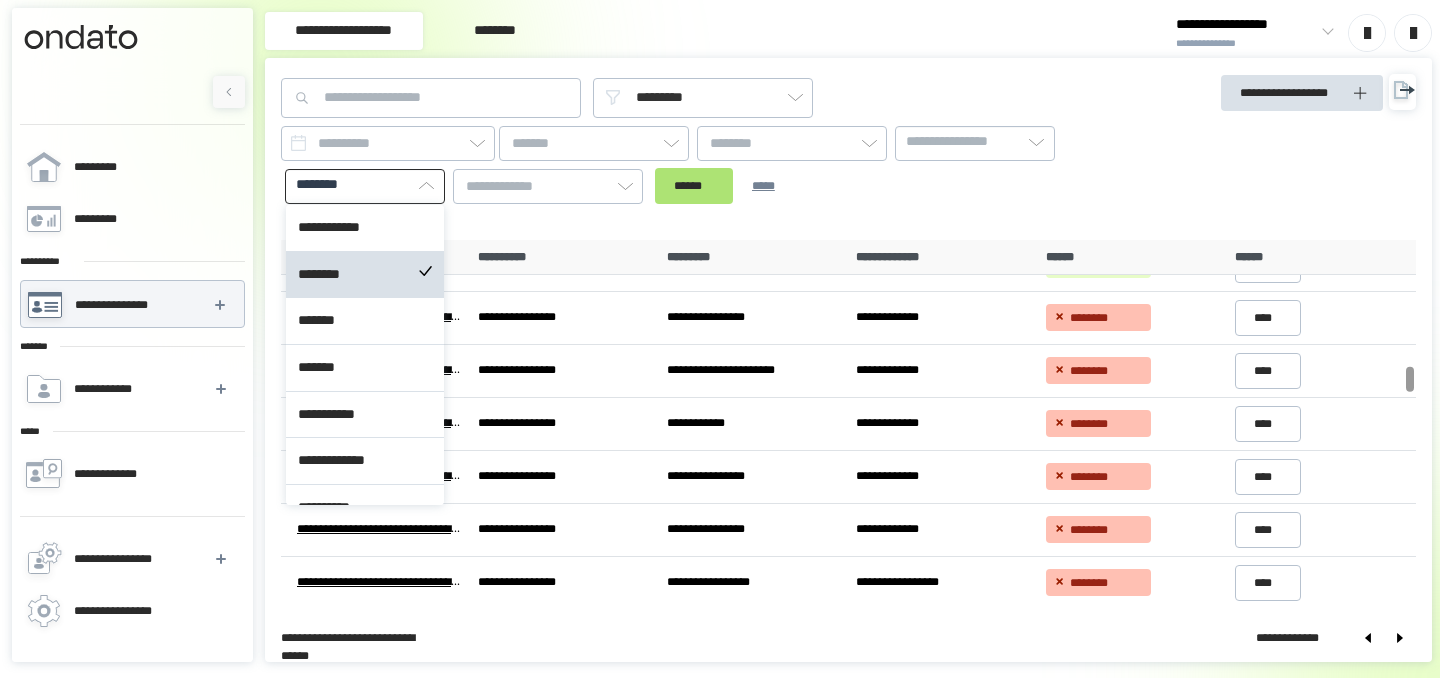 click on "******" at bounding box center (694, 186) 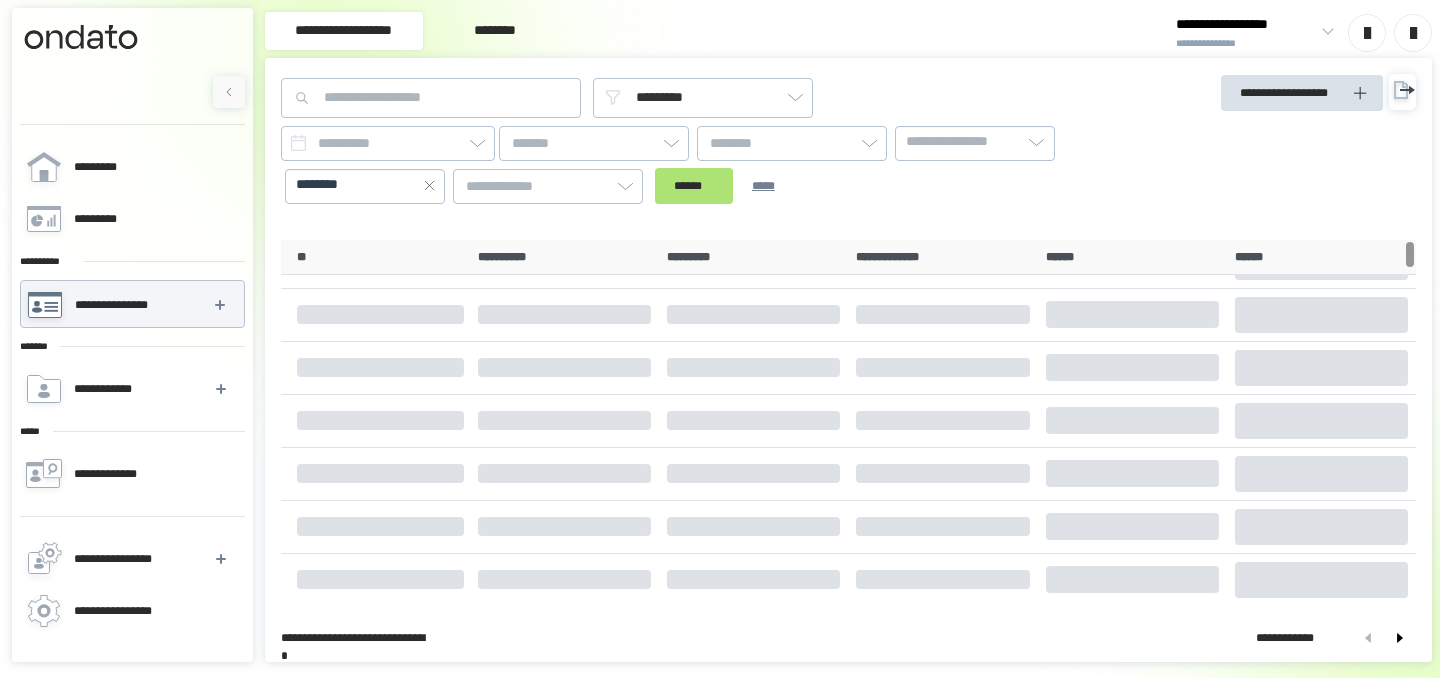 scroll, scrollTop: 0, scrollLeft: 0, axis: both 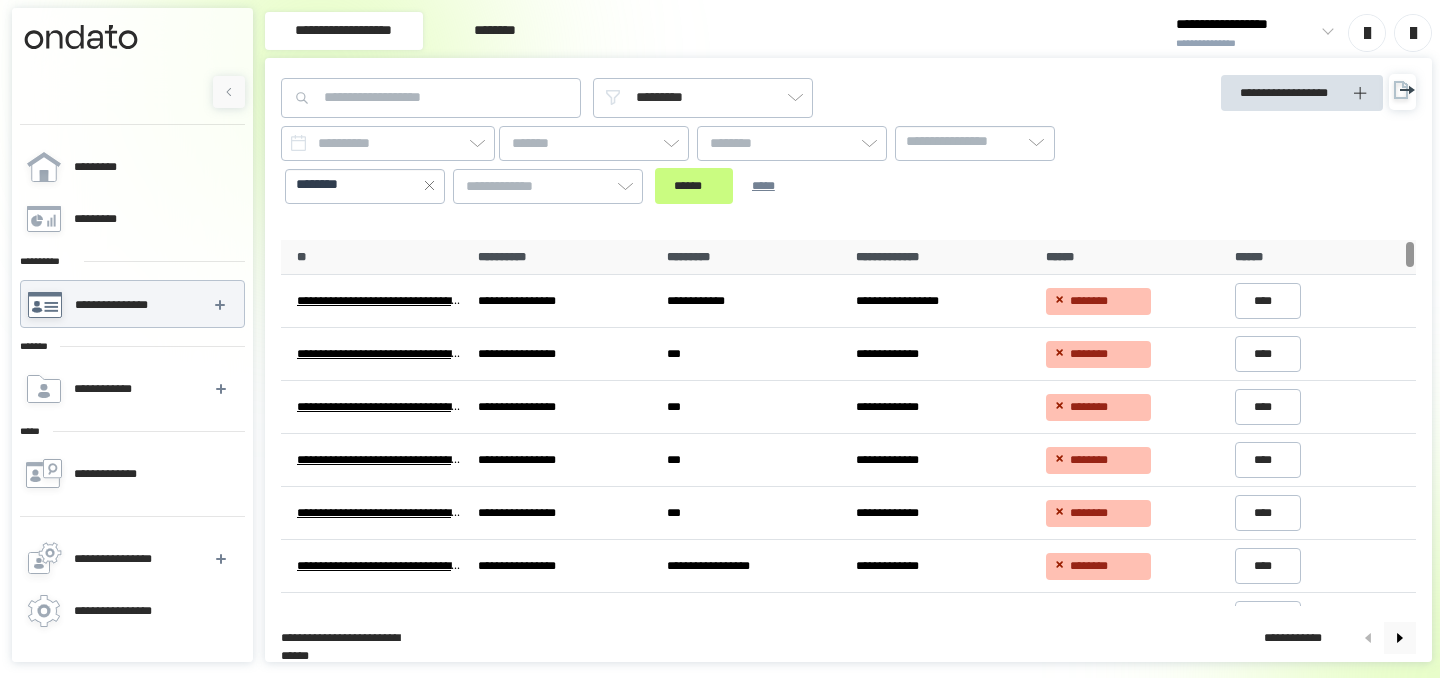 click 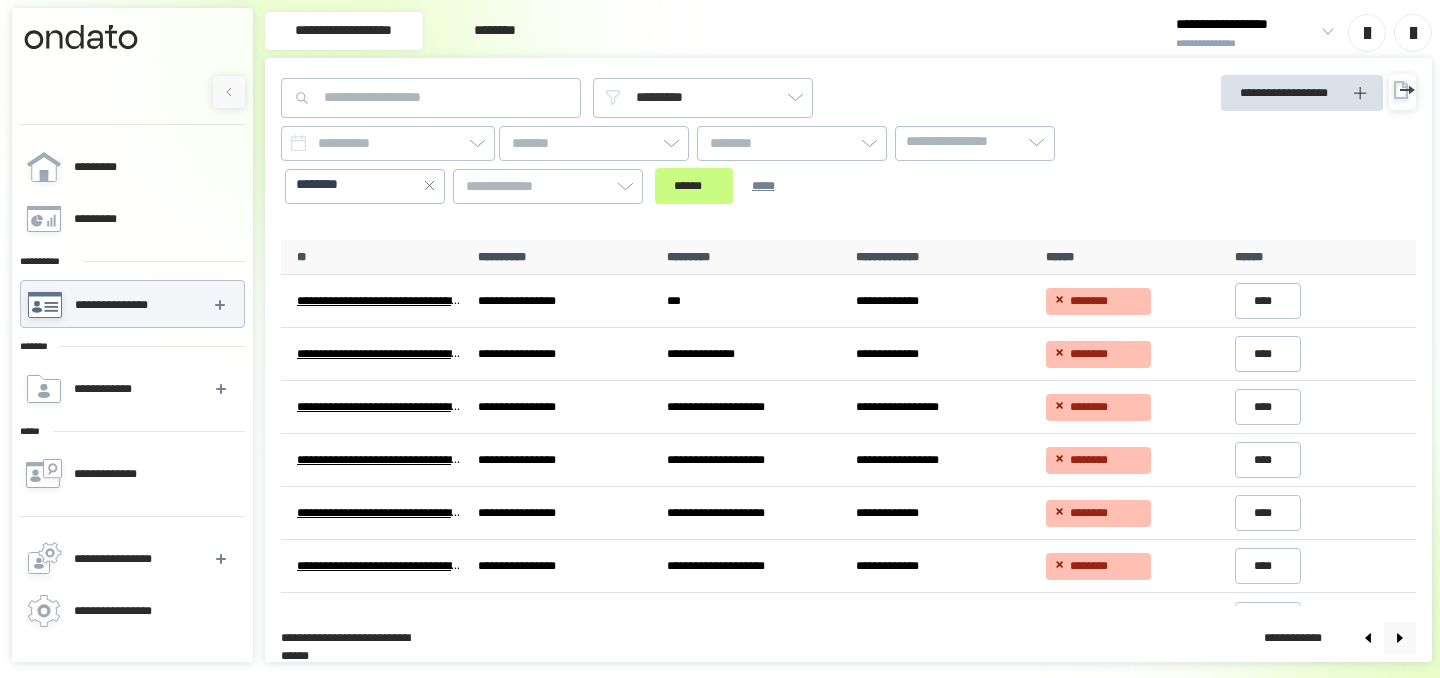 click 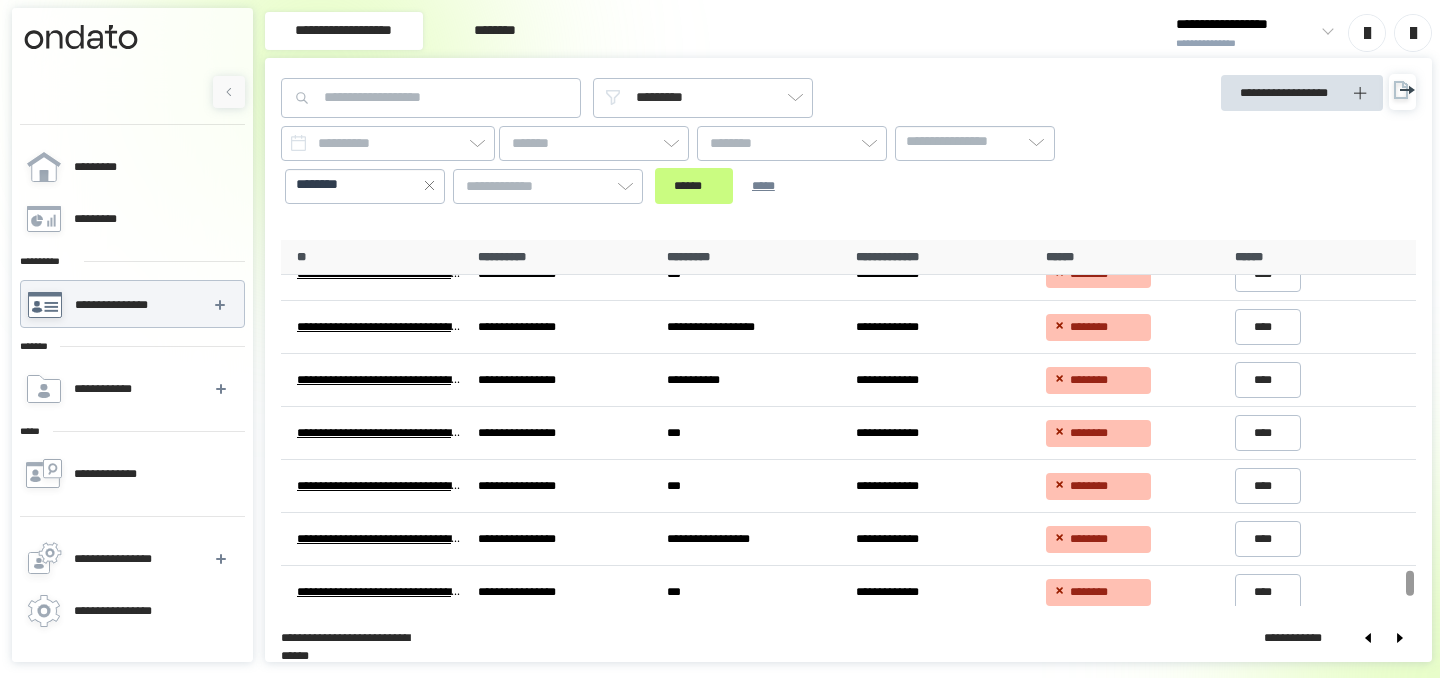scroll, scrollTop: 4969, scrollLeft: 0, axis: vertical 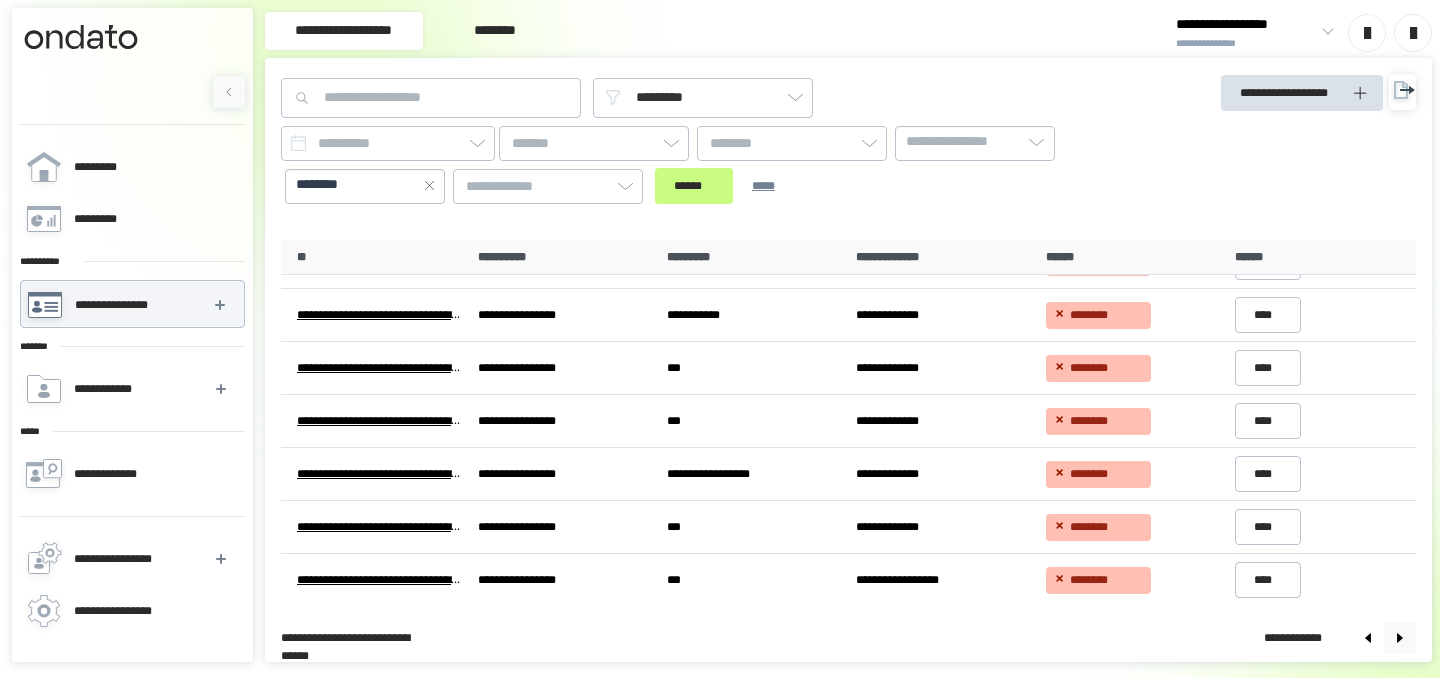 click at bounding box center (1400, 638) 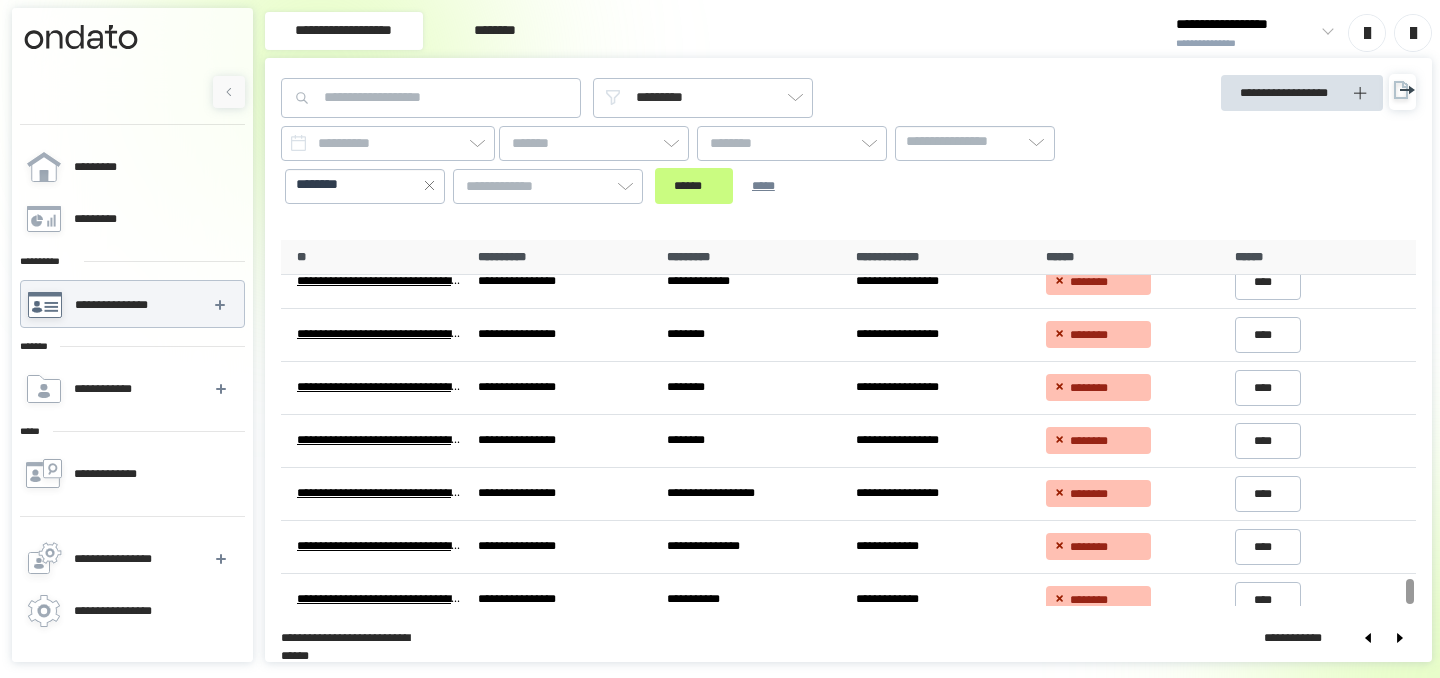 scroll, scrollTop: 4970, scrollLeft: 0, axis: vertical 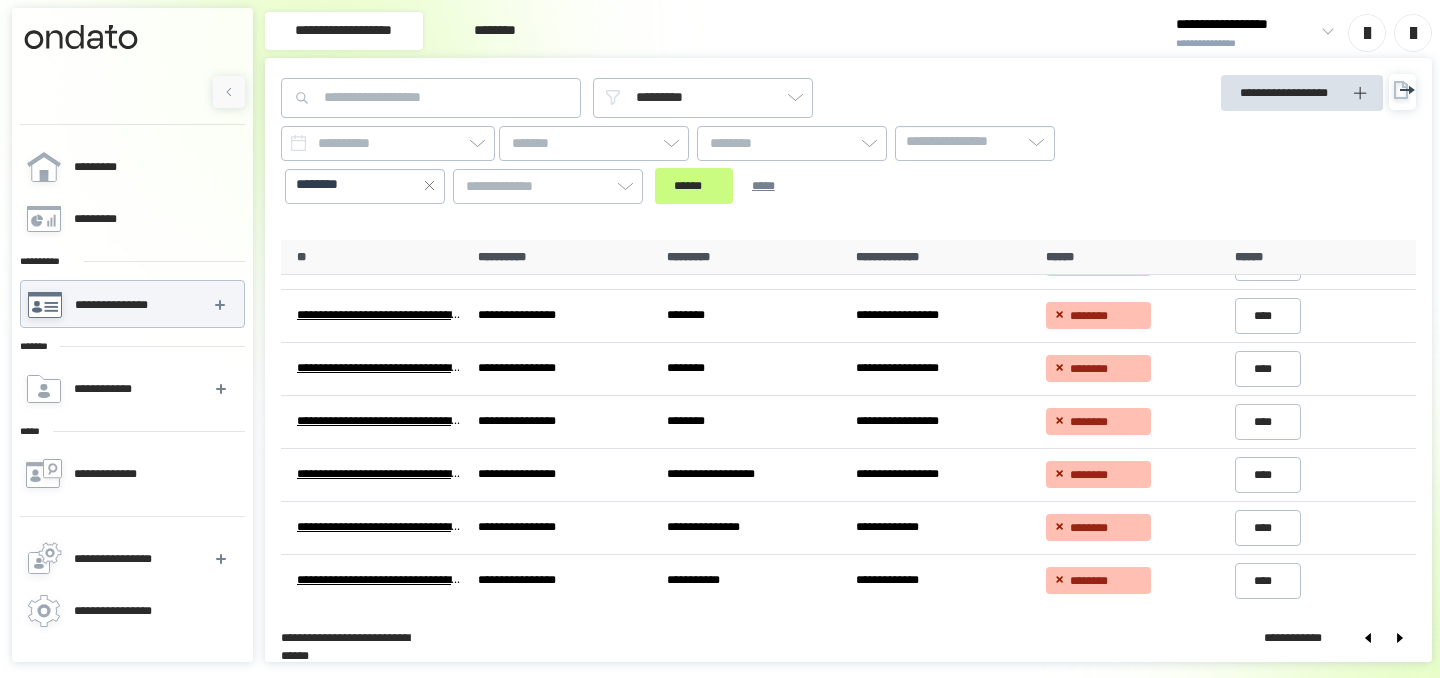 click on "**********" at bounding box center (848, 360) 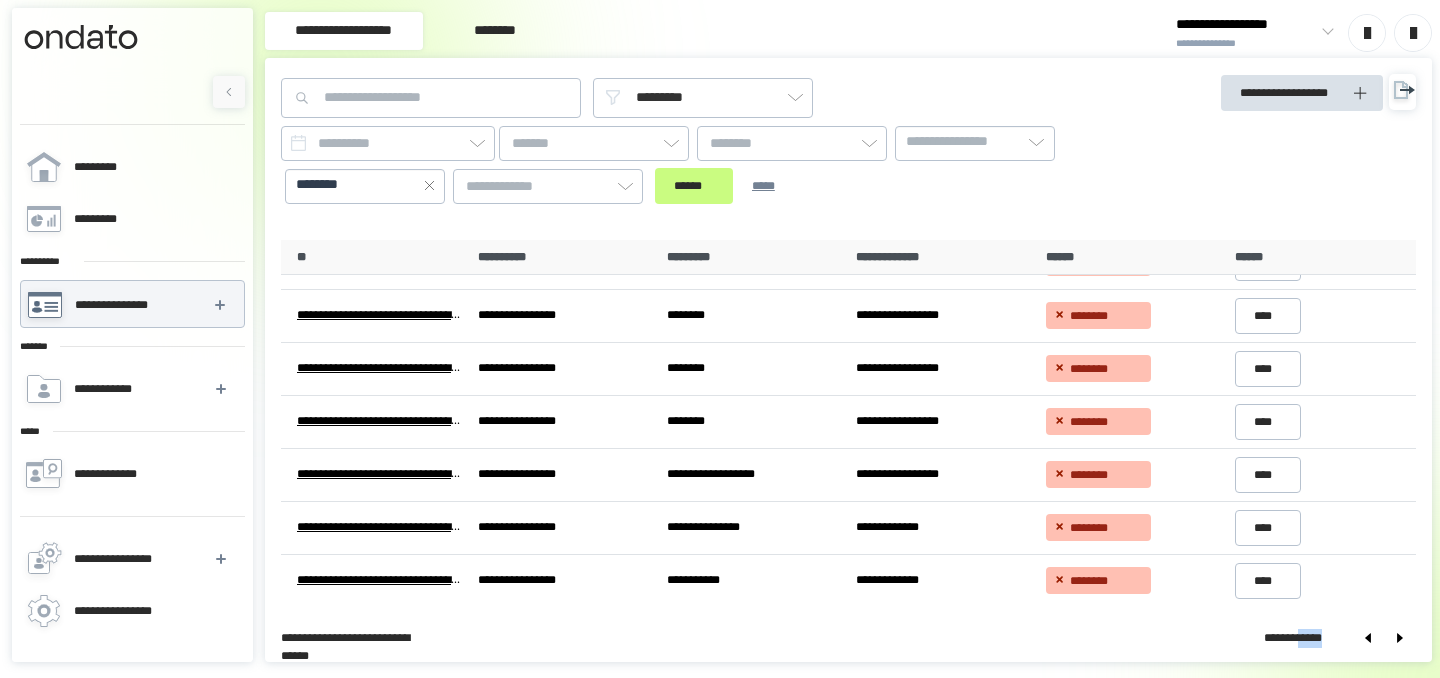 click on "**********" at bounding box center (848, 360) 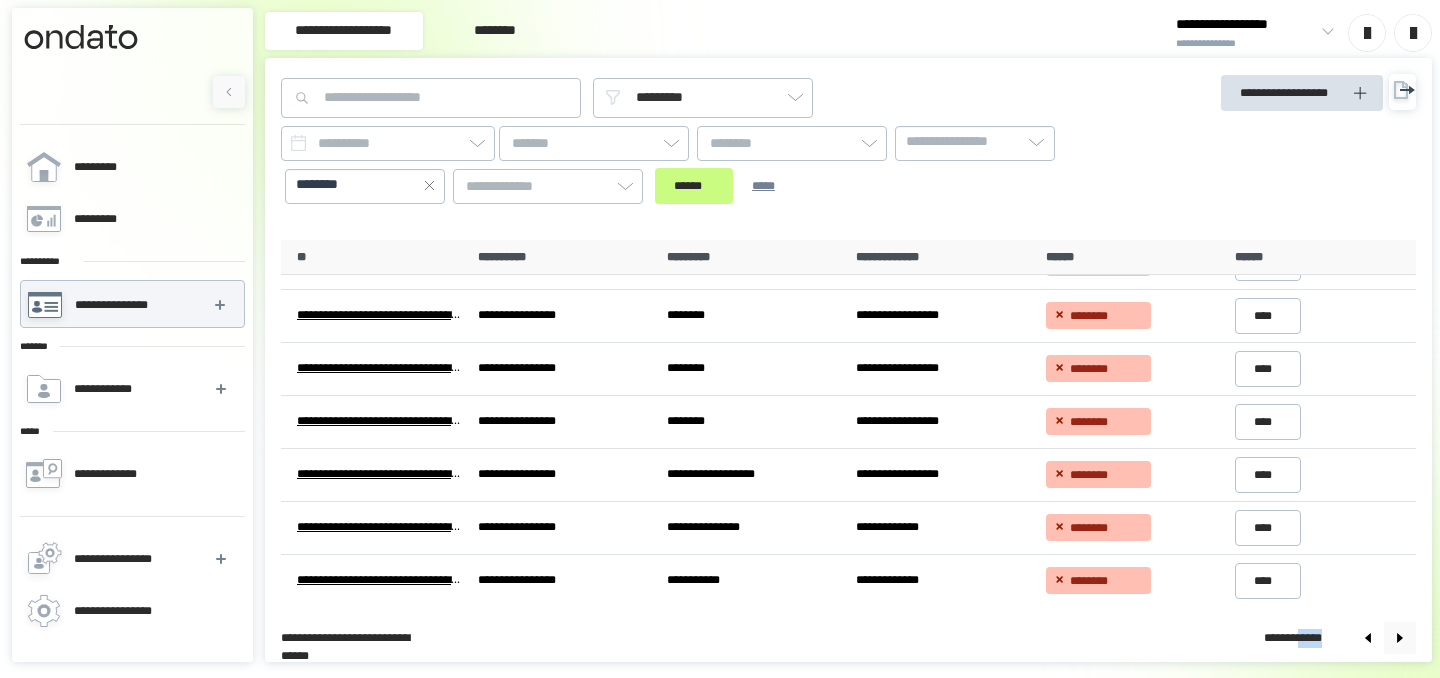 click 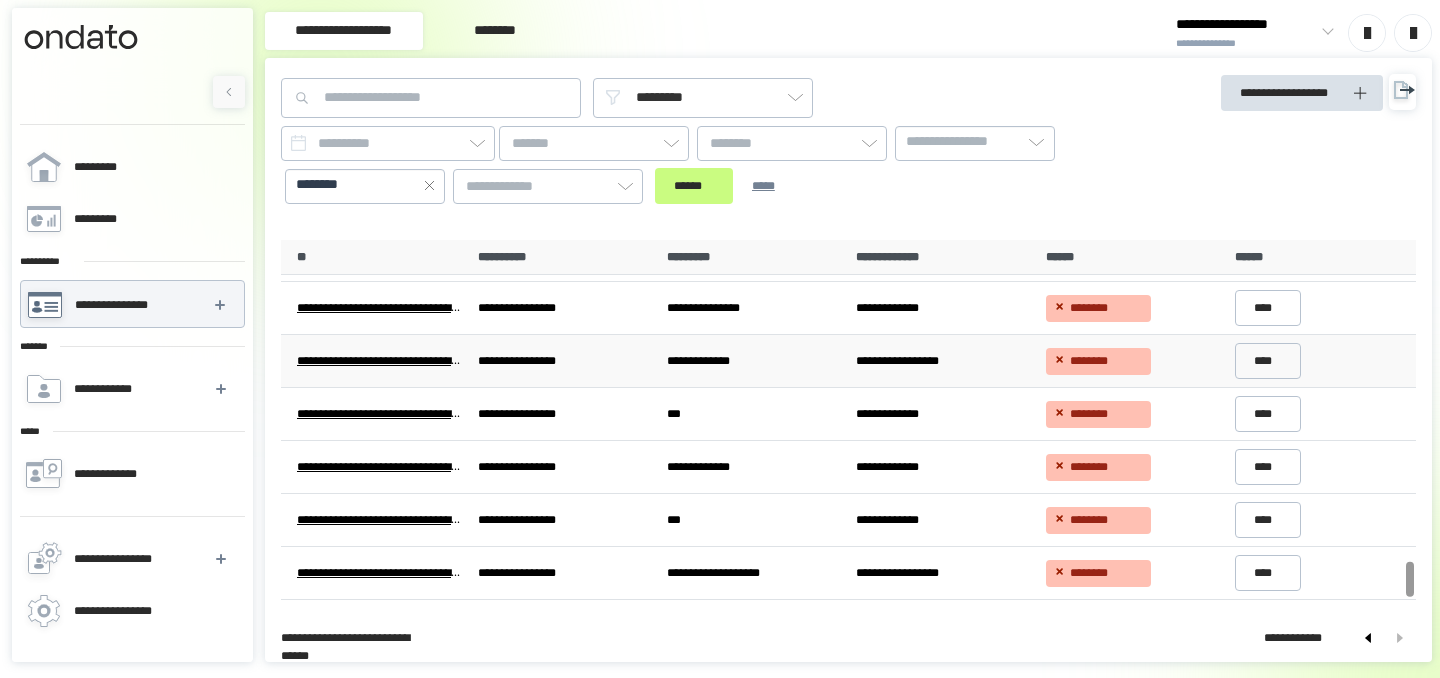 scroll, scrollTop: 3379, scrollLeft: 0, axis: vertical 